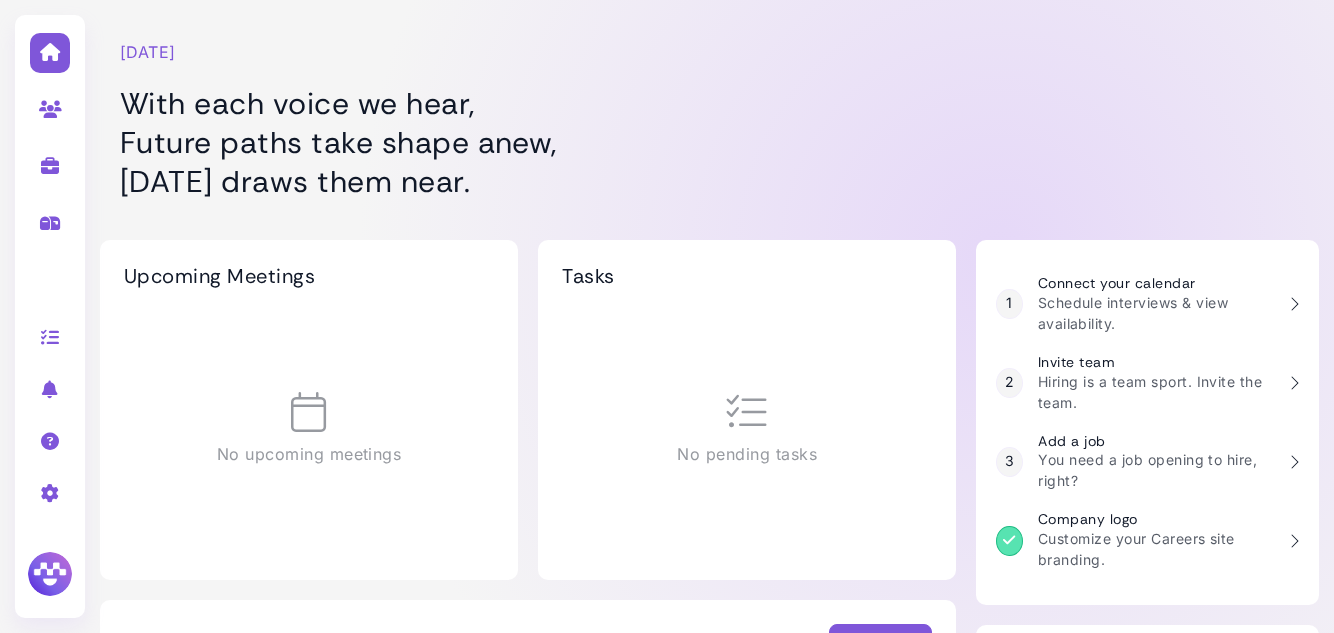 scroll, scrollTop: 0, scrollLeft: 0, axis: both 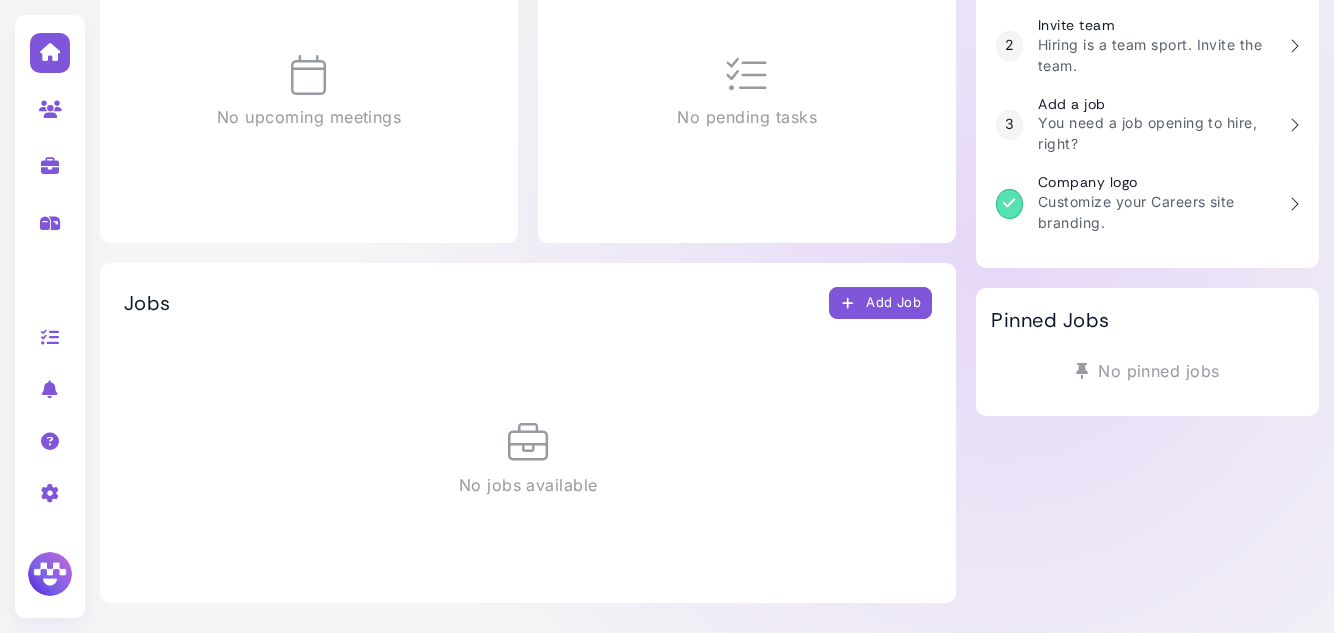click on "Add Job" at bounding box center (881, 303) 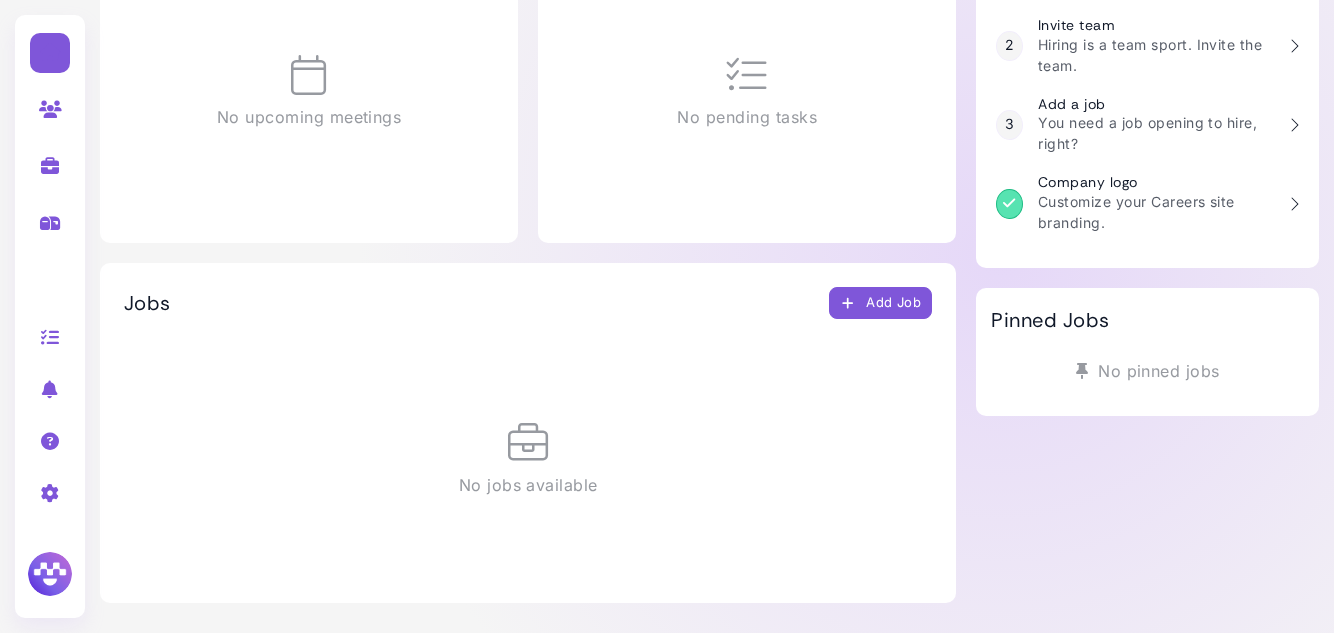 select on "********" 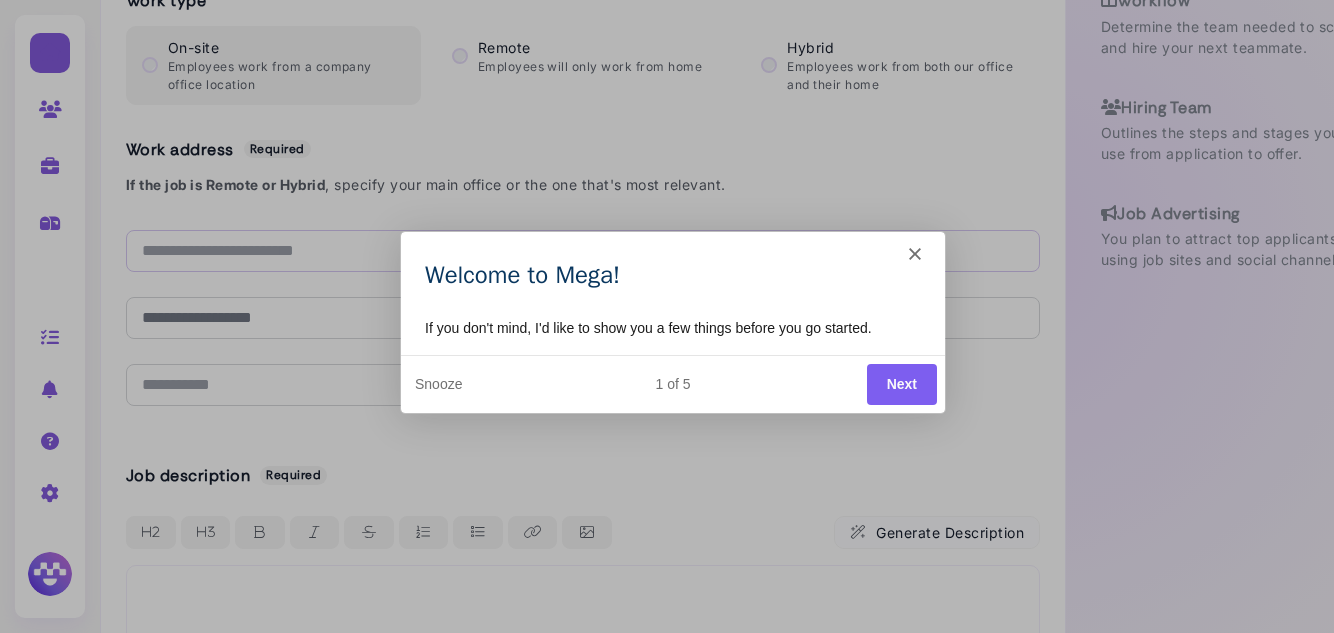 scroll, scrollTop: 0, scrollLeft: 0, axis: both 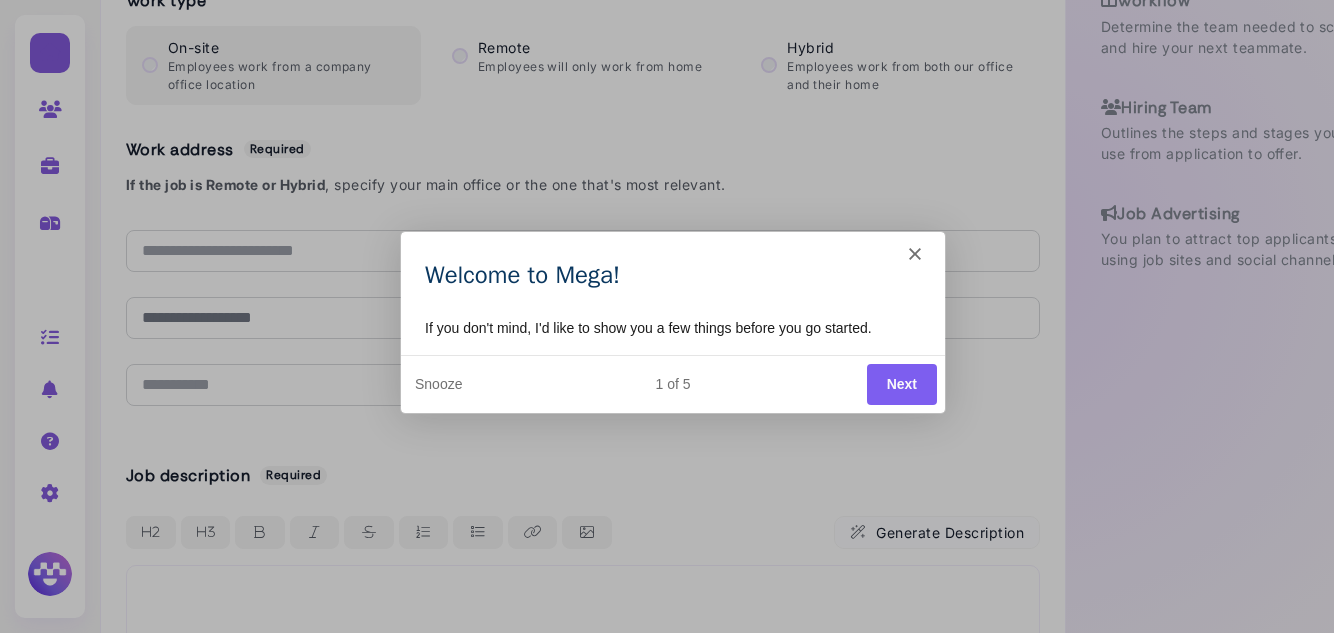 click 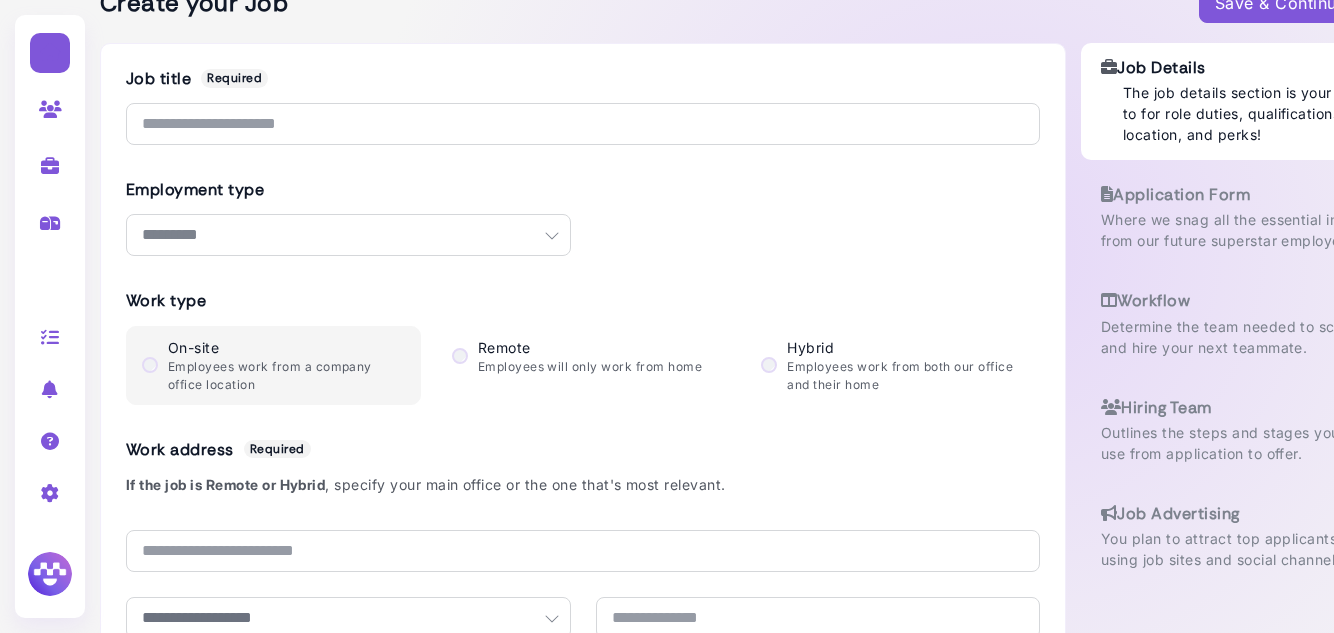 scroll, scrollTop: 0, scrollLeft: 0, axis: both 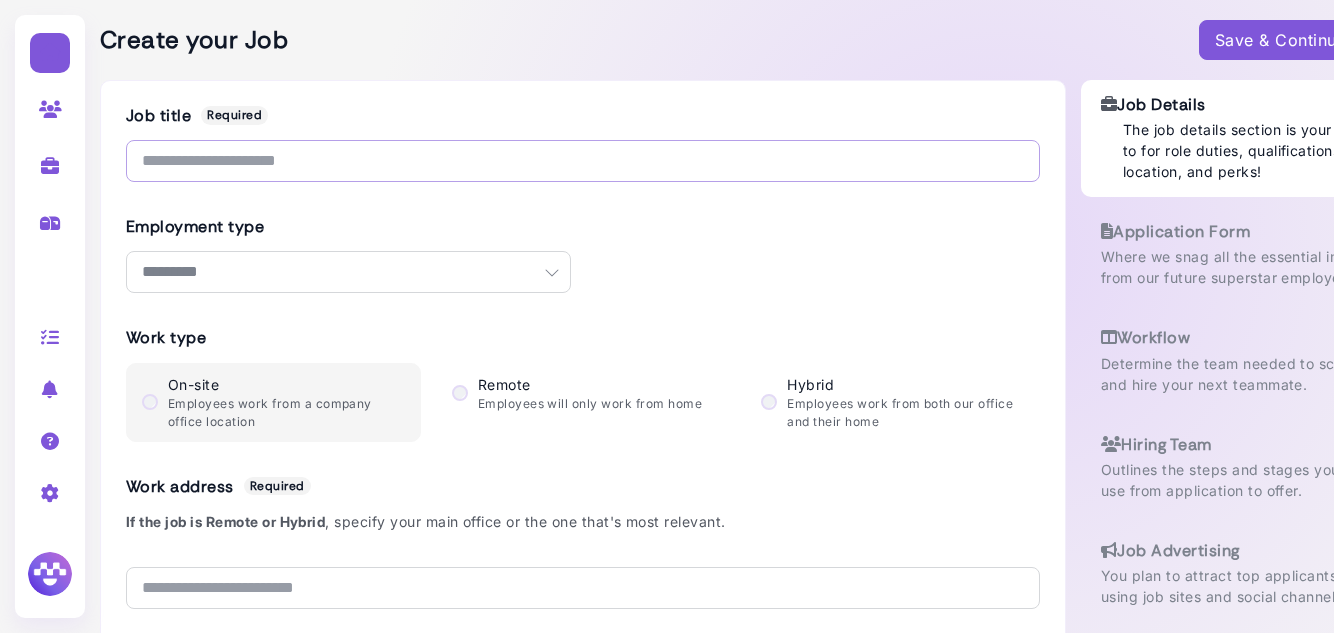 click at bounding box center [583, 161] 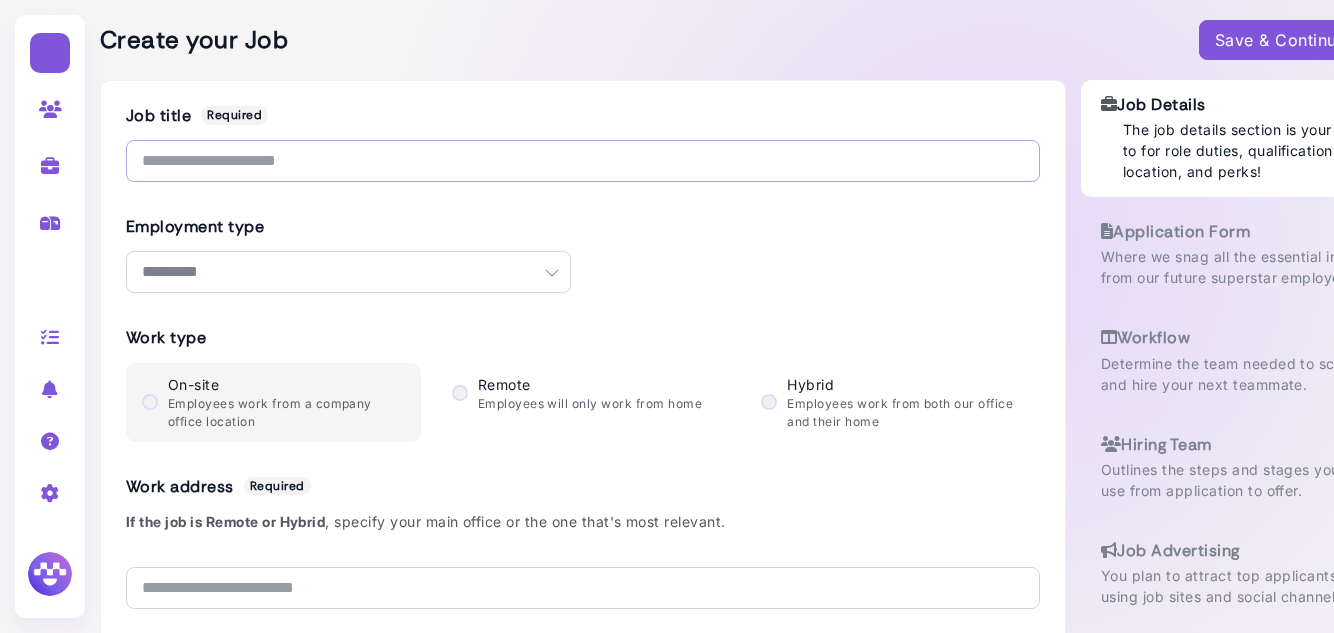 paste on "**********" 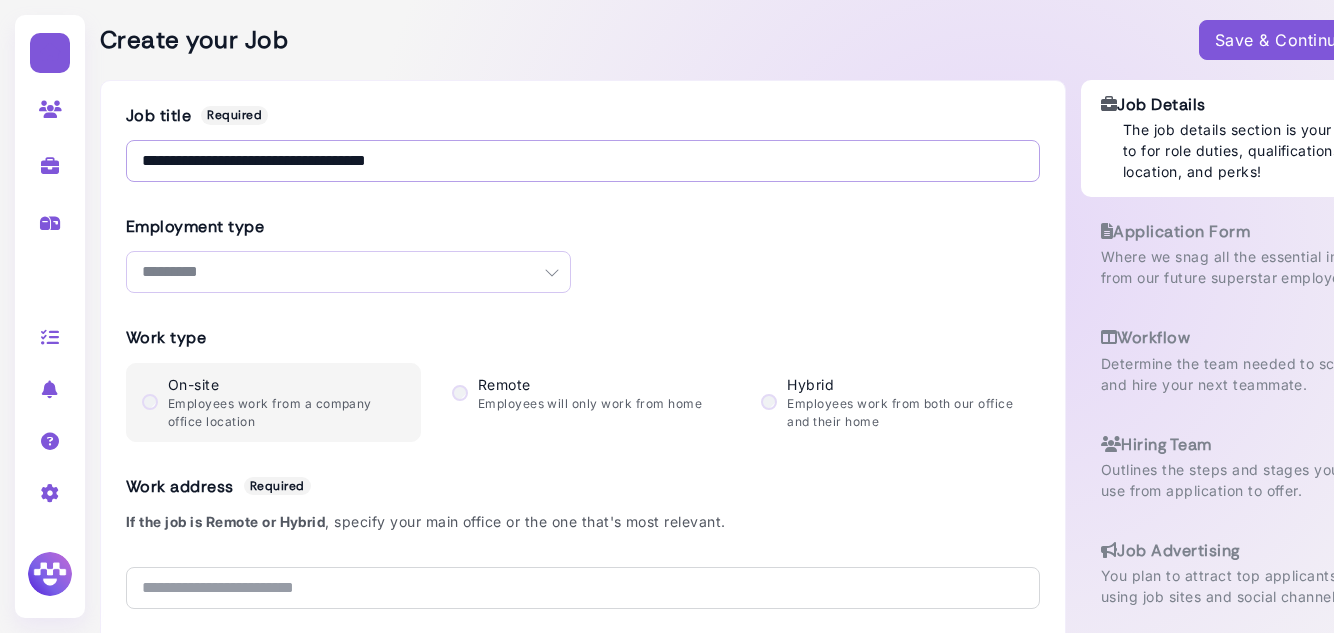 type on "**********" 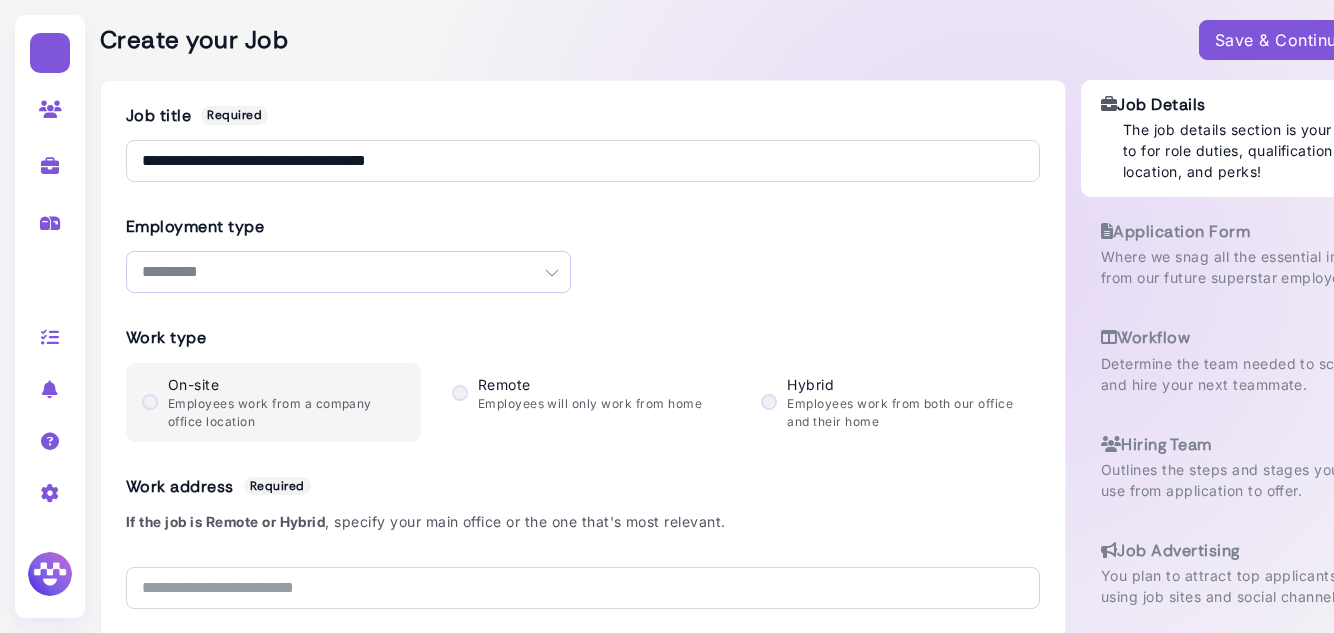 click on "**********" at bounding box center [348, 272] 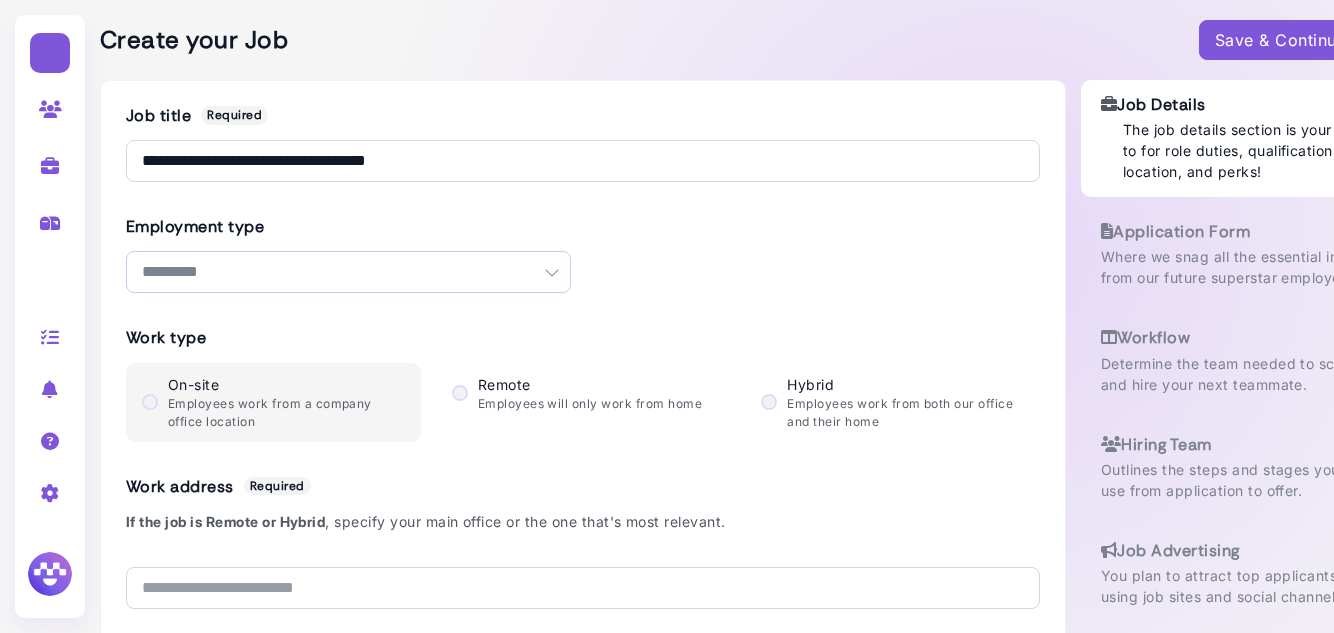 click on "**********" at bounding box center [348, 272] 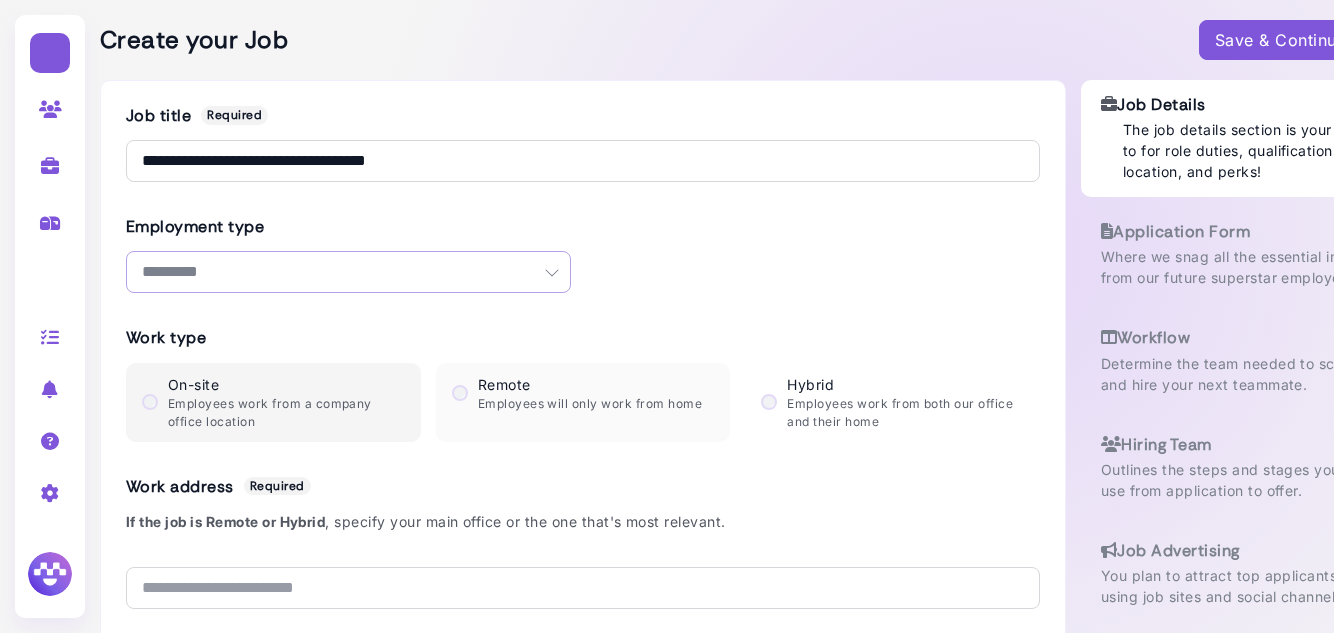 scroll, scrollTop: 200, scrollLeft: 0, axis: vertical 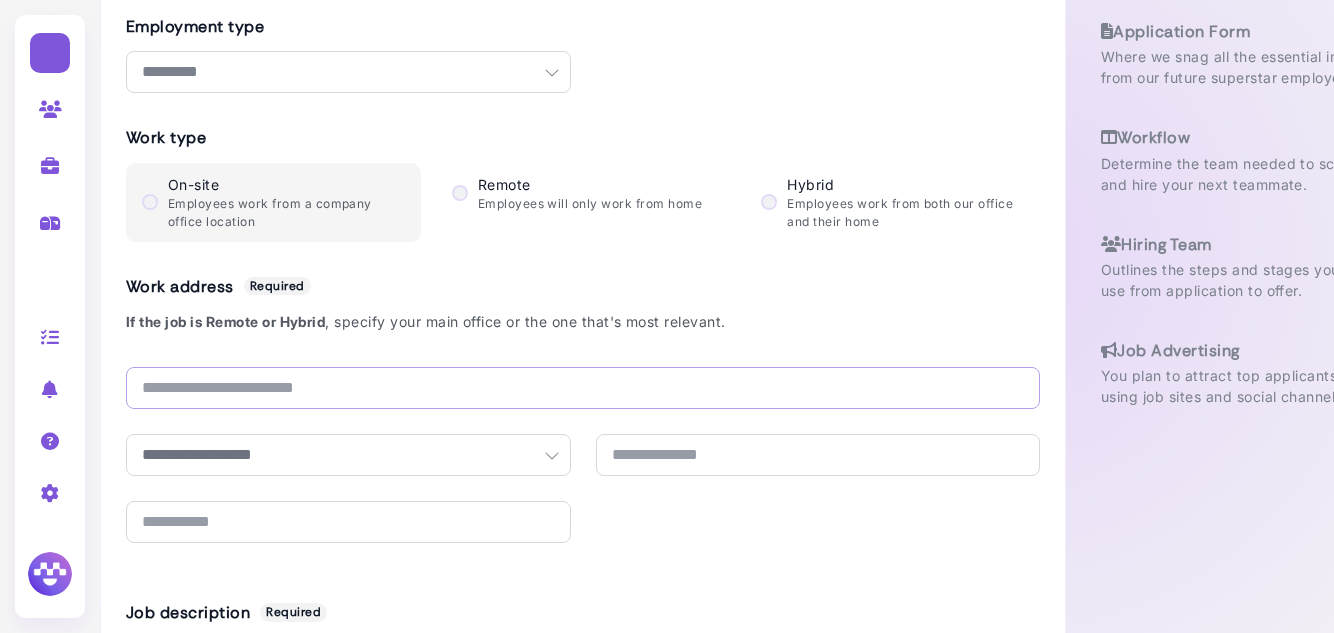 click at bounding box center (583, 388) 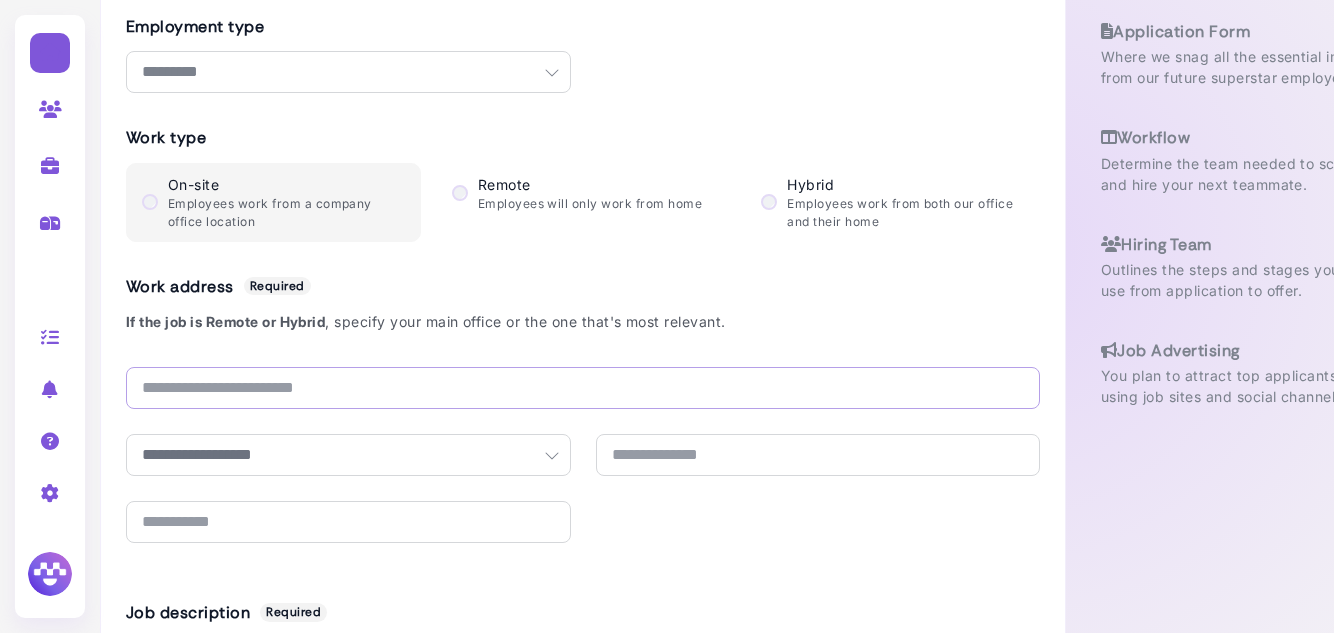 paste on "**********" 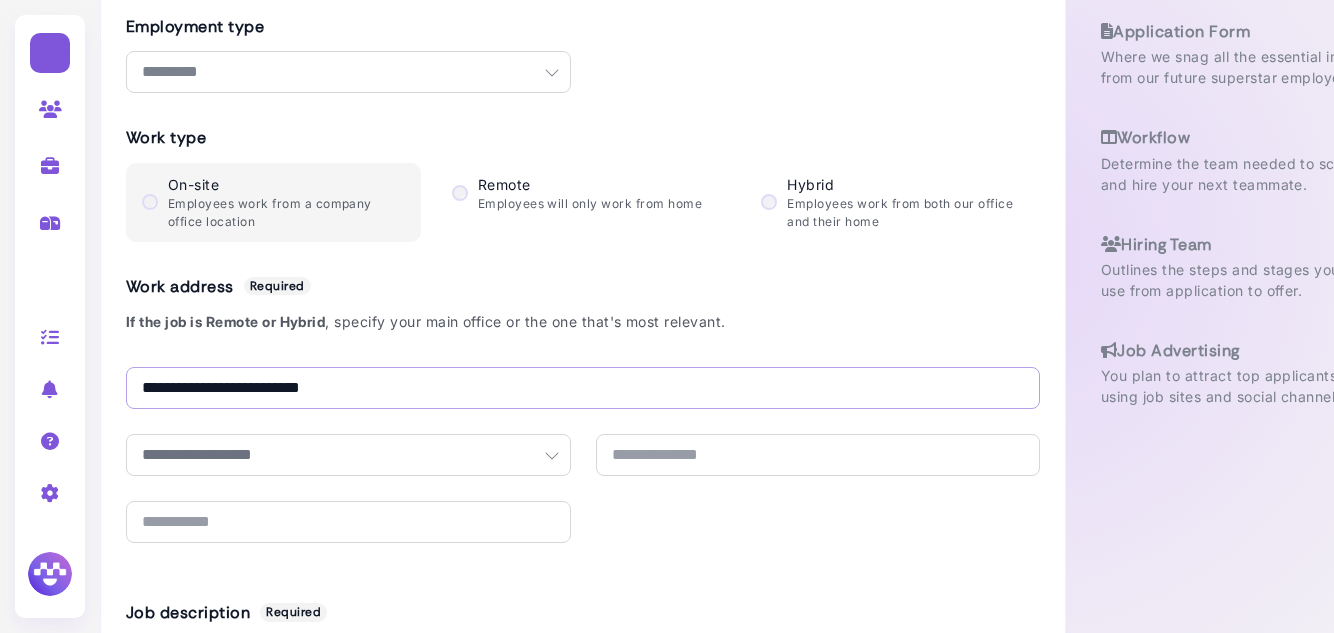 click on "**********" at bounding box center [583, 388] 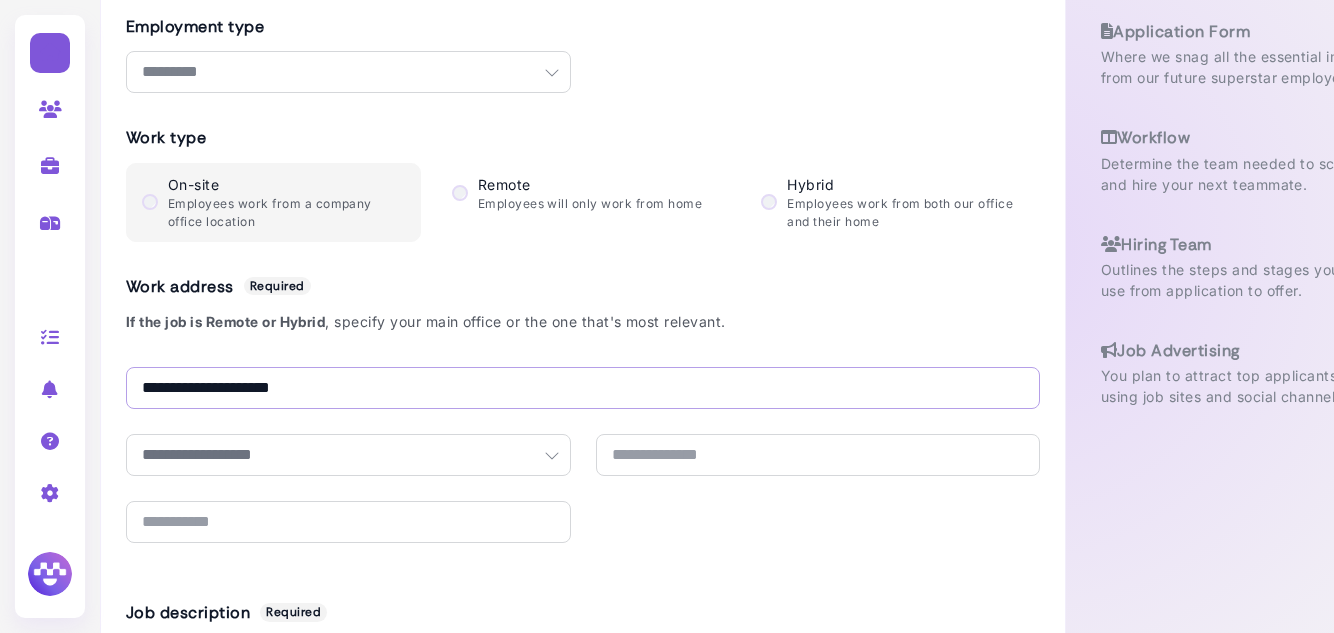 type on "**********" 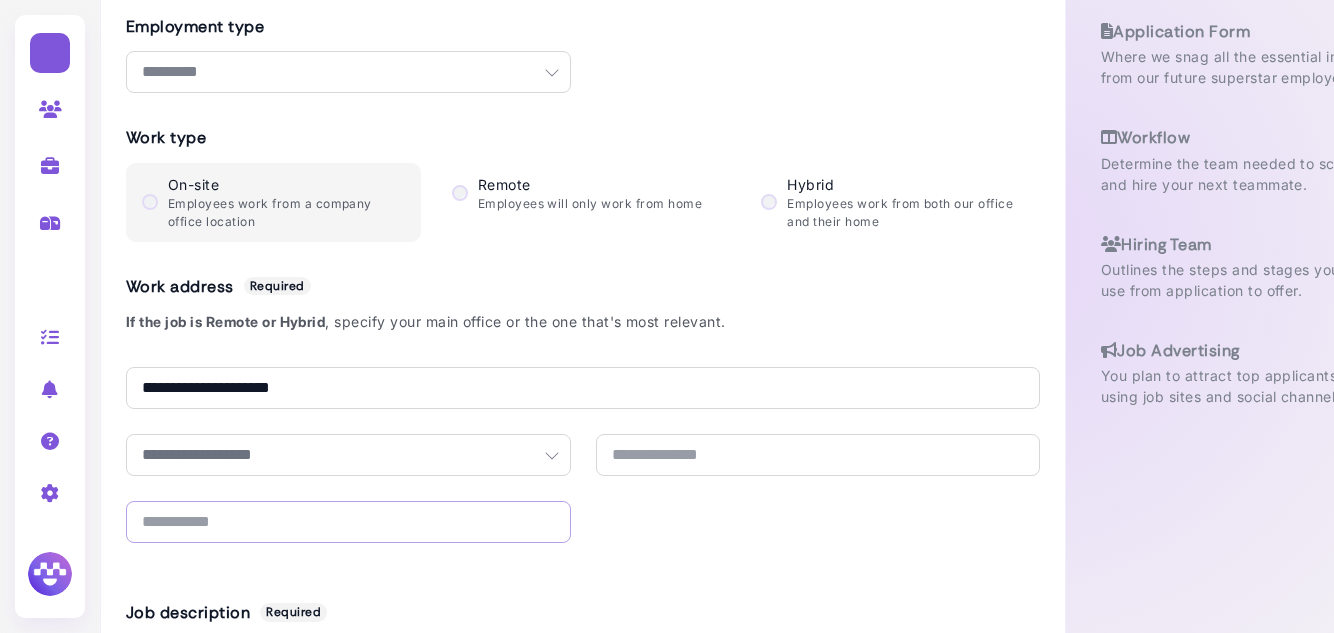 click at bounding box center (348, 522) 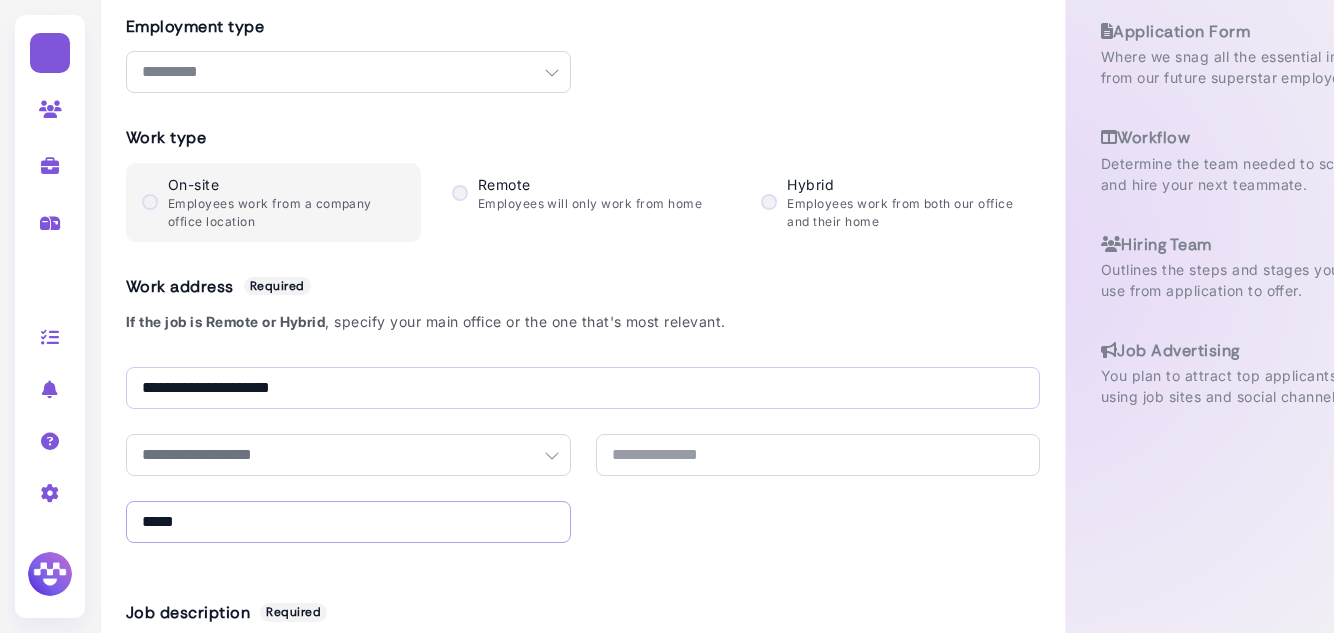 type on "*****" 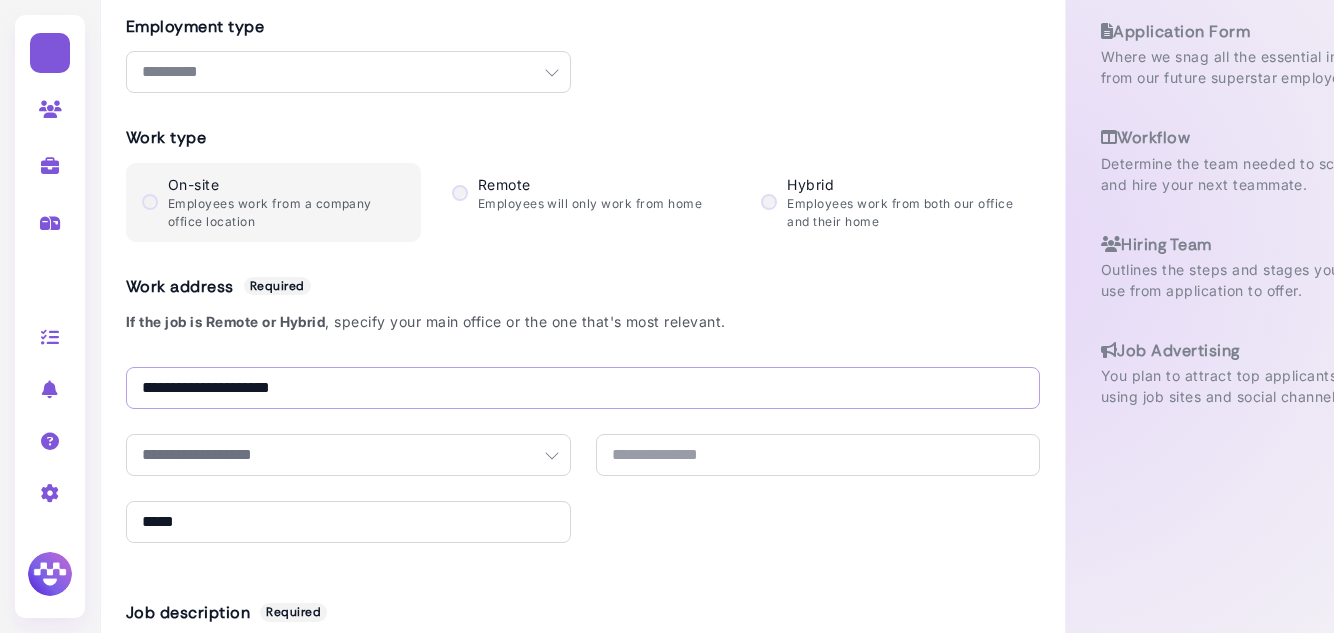 click on "**********" at bounding box center (583, 388) 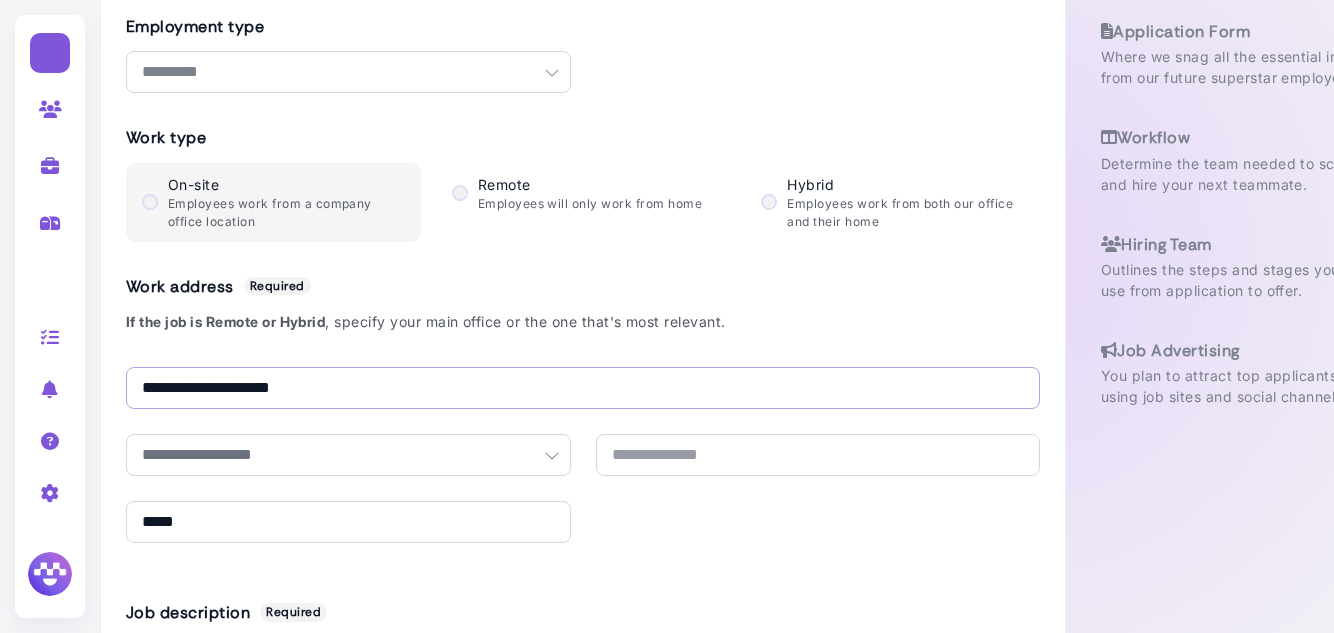 drag, startPoint x: 273, startPoint y: 388, endPoint x: 155, endPoint y: 383, distance: 118.10589 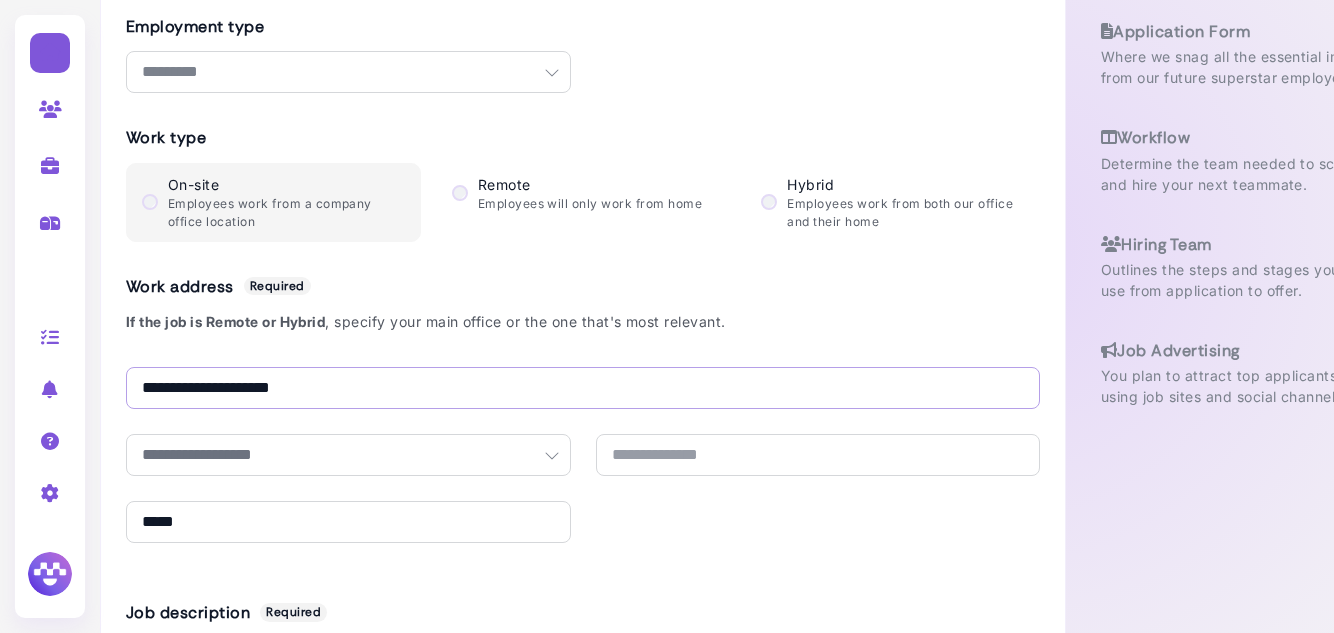 click on "**********" at bounding box center [583, 388] 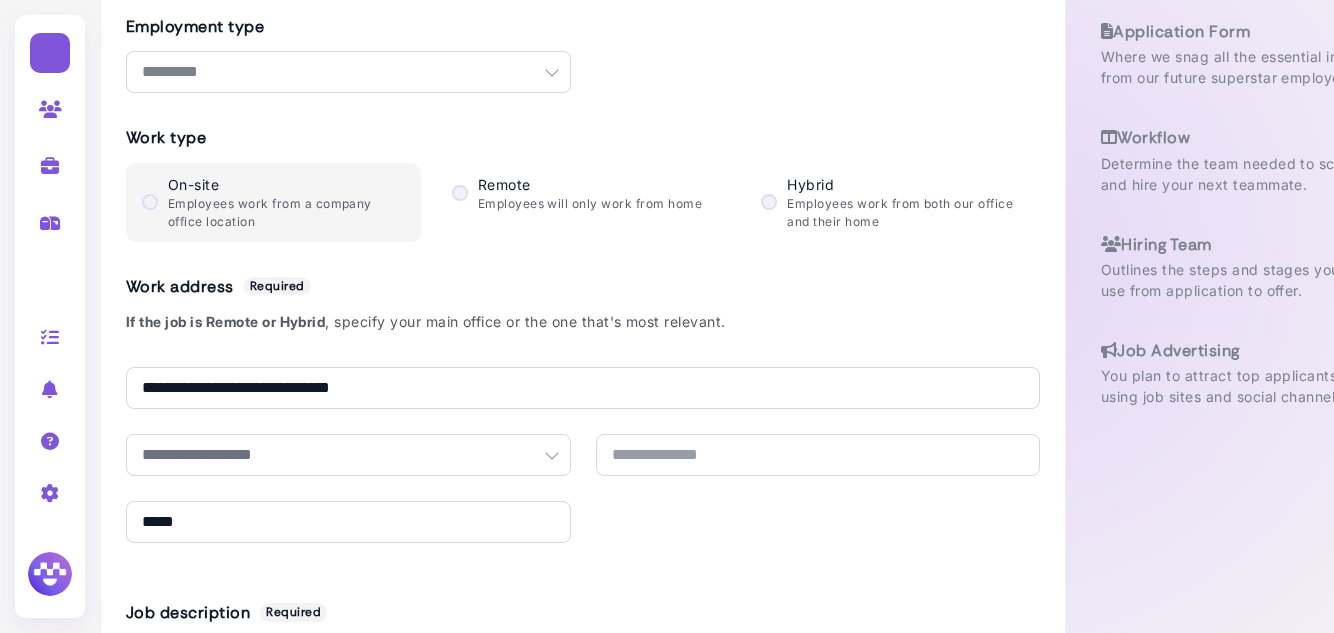 type on "****" 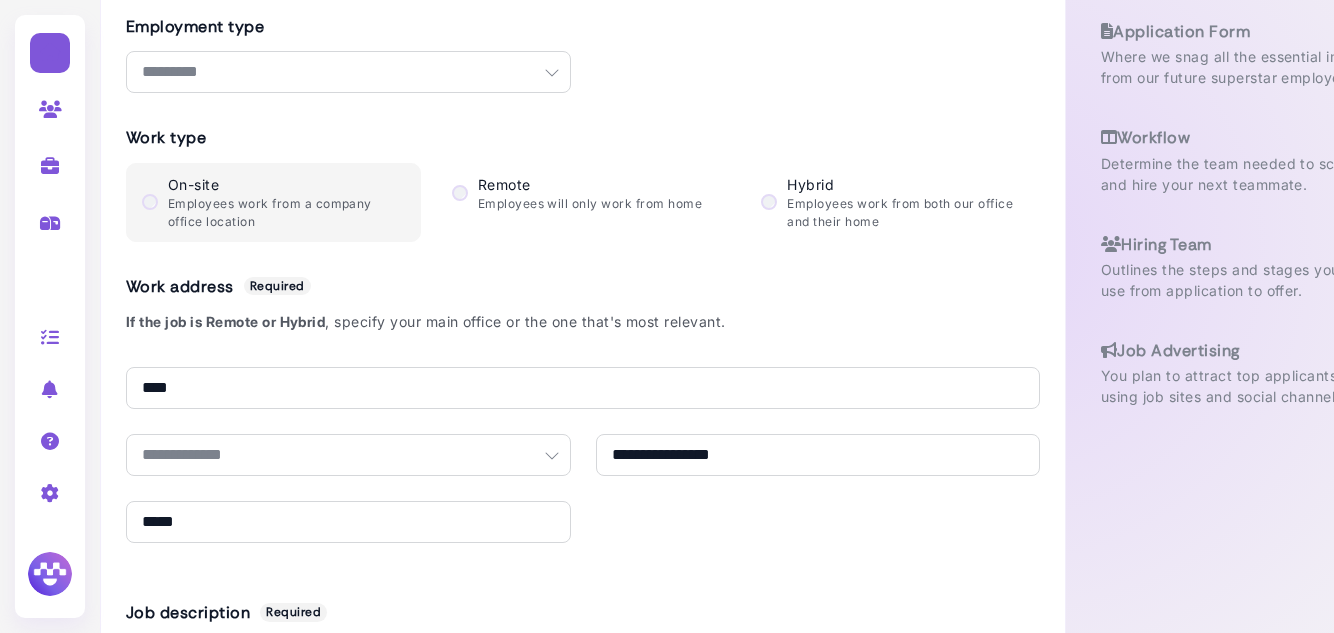 select on "**" 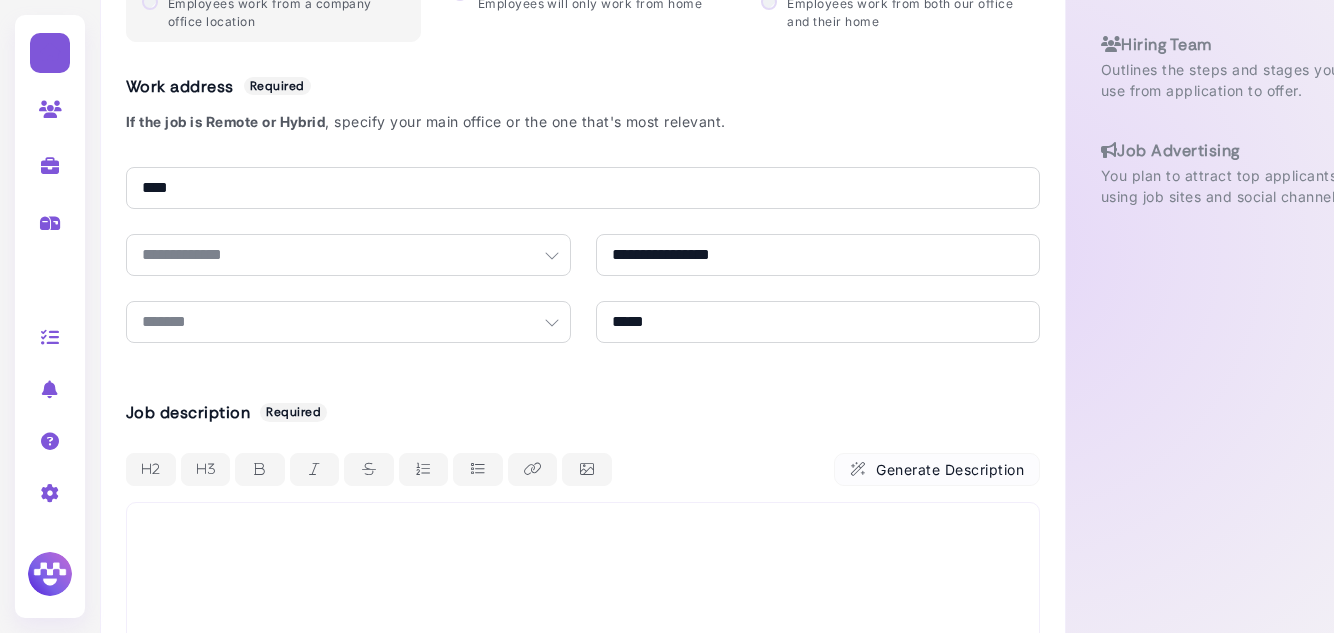 scroll, scrollTop: 500, scrollLeft: 0, axis: vertical 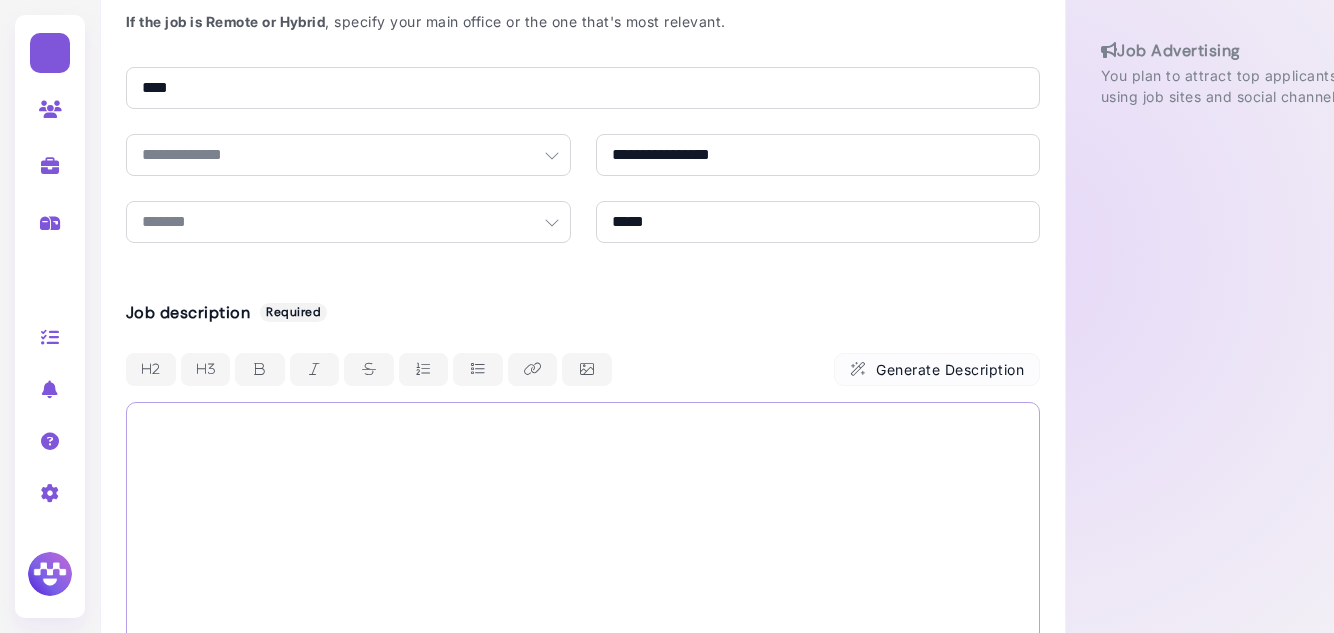 click at bounding box center [583, 652] 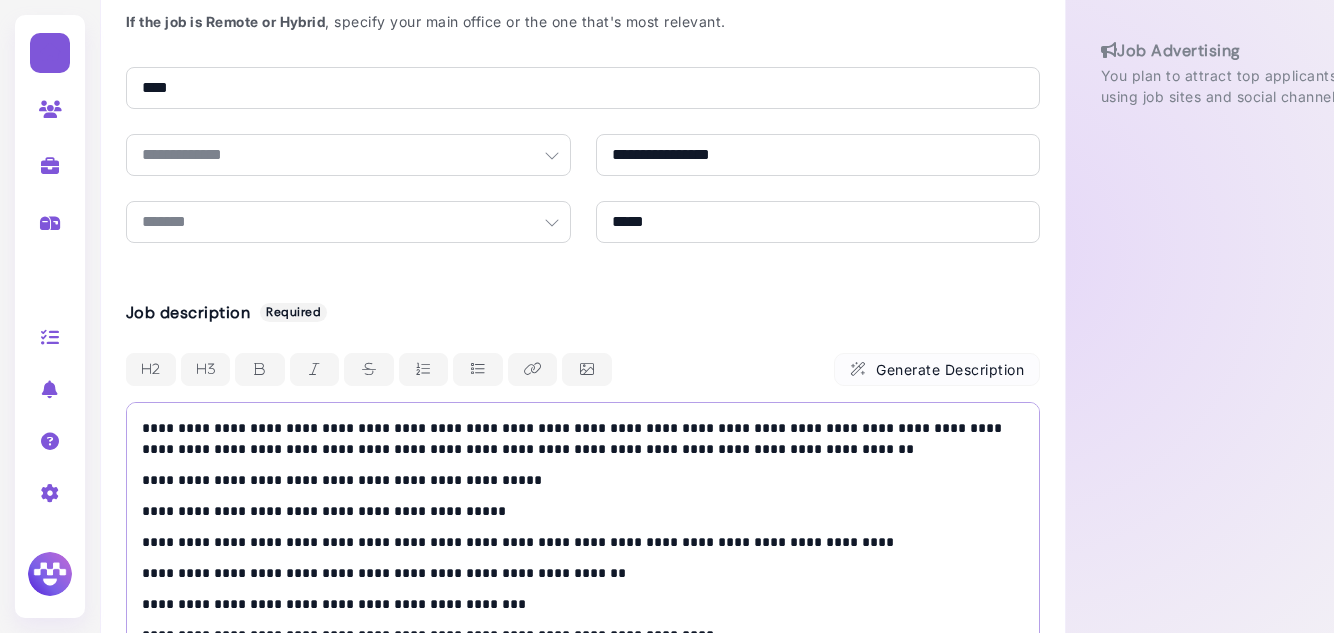 scroll, scrollTop: 566, scrollLeft: 0, axis: vertical 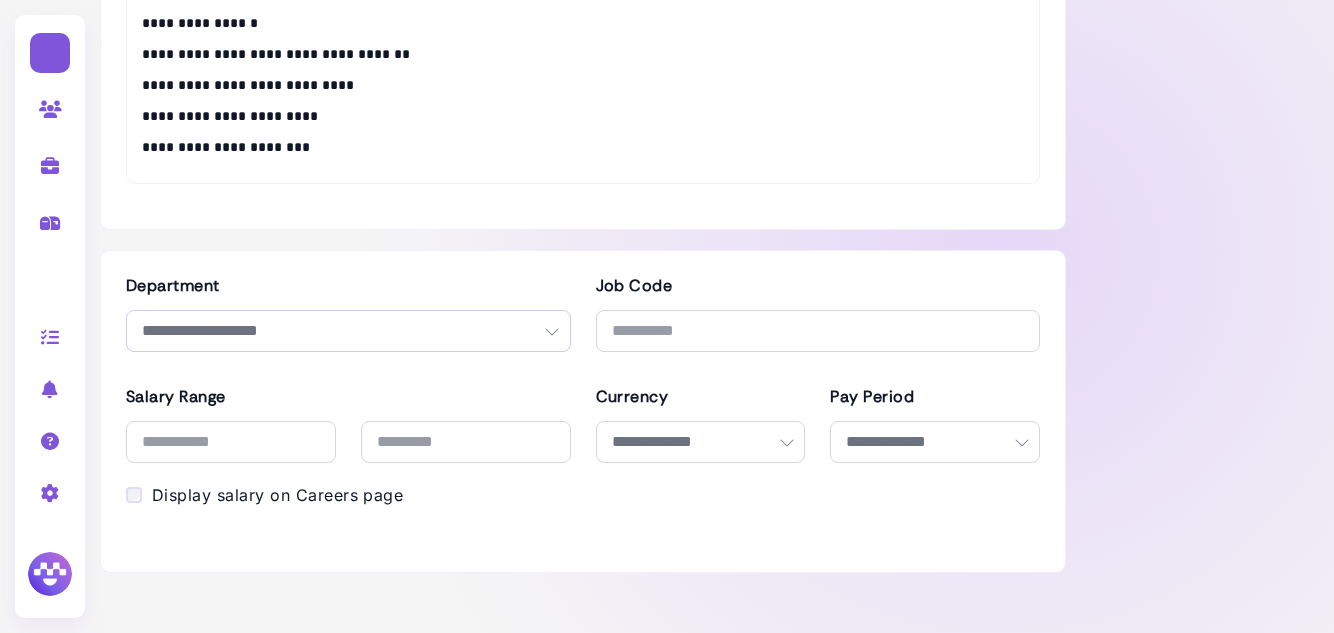 click on "**********" at bounding box center [348, 331] 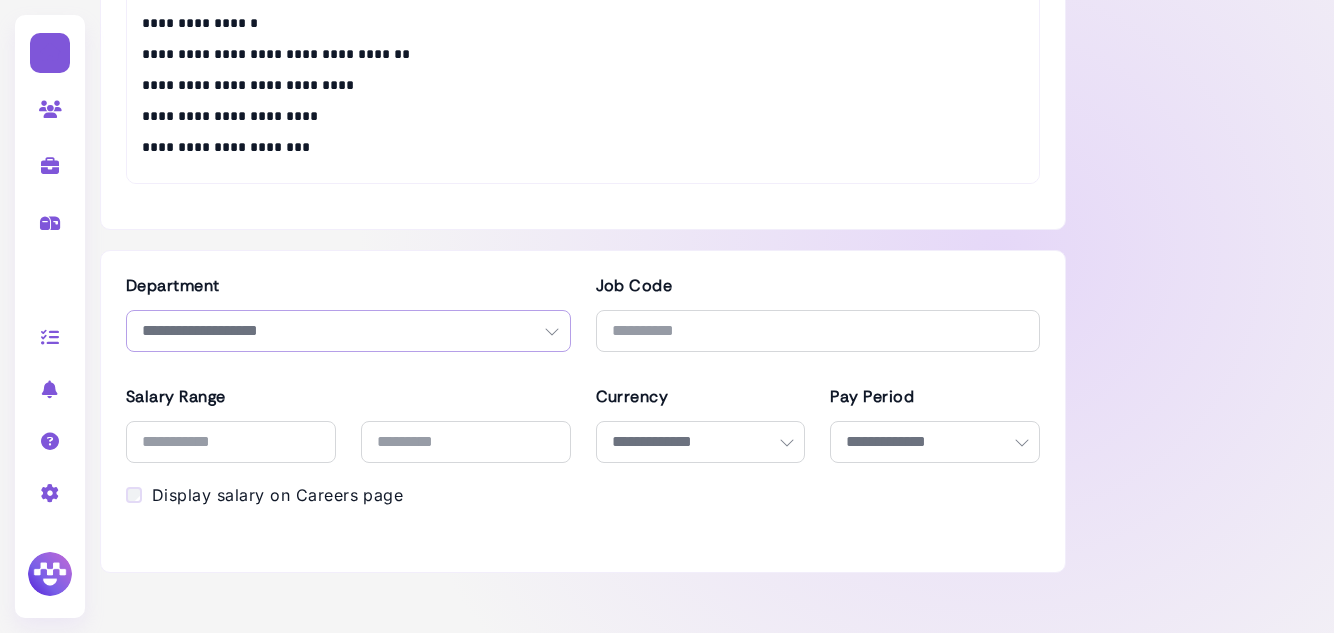 select on "**********" 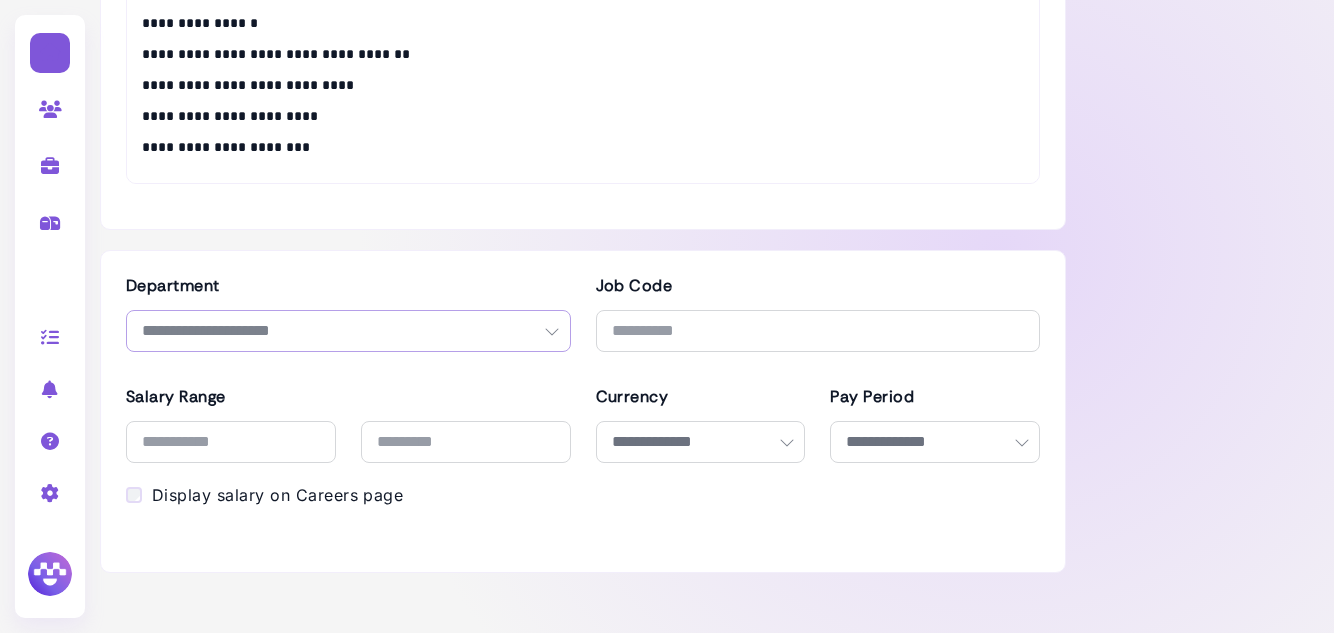 click on "**********" at bounding box center [348, 331] 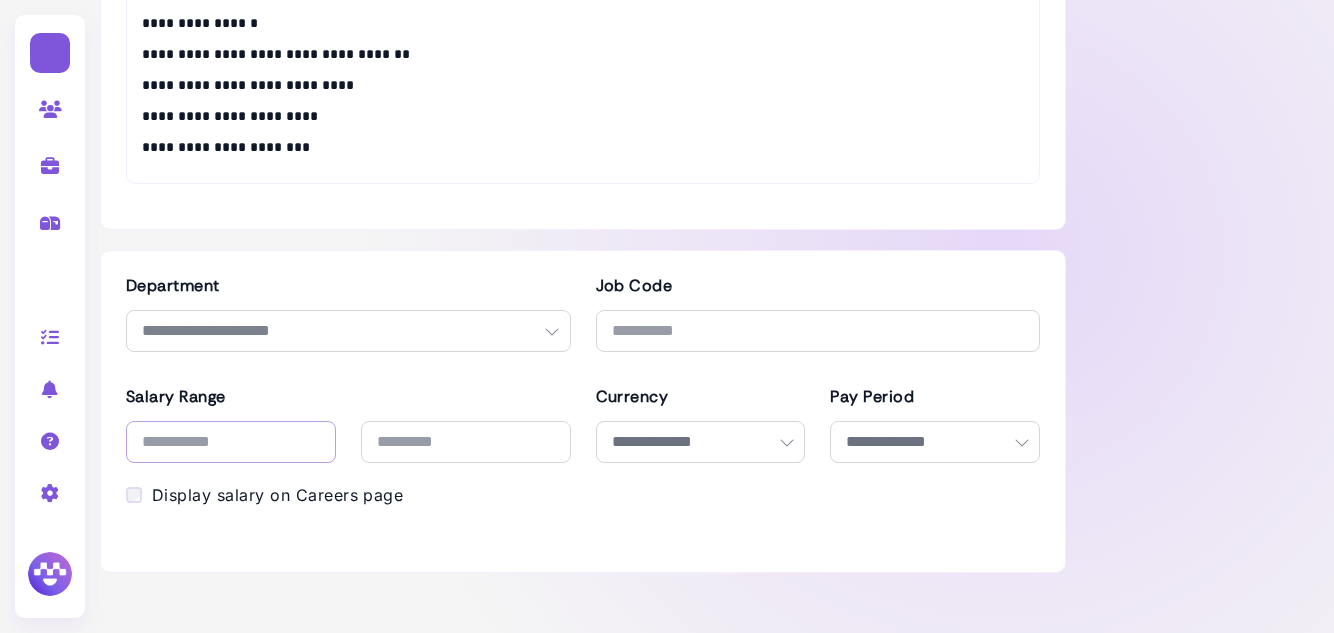 click at bounding box center [231, 442] 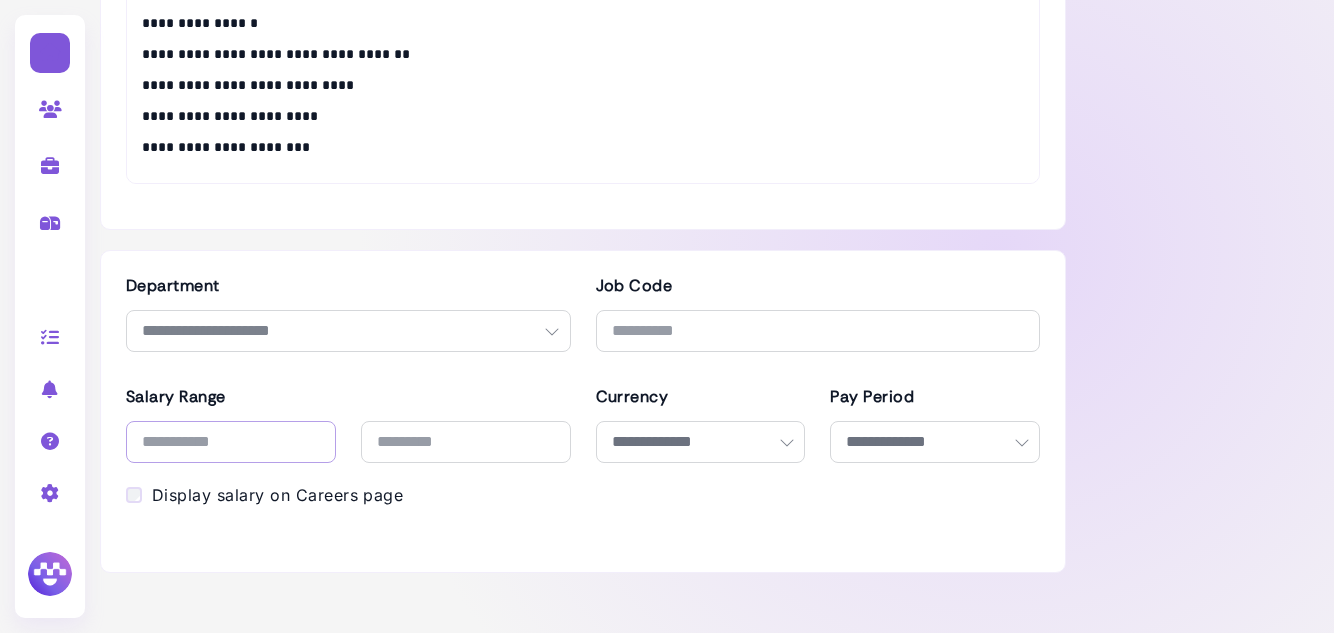 drag, startPoint x: 260, startPoint y: 425, endPoint x: 145, endPoint y: 425, distance: 115 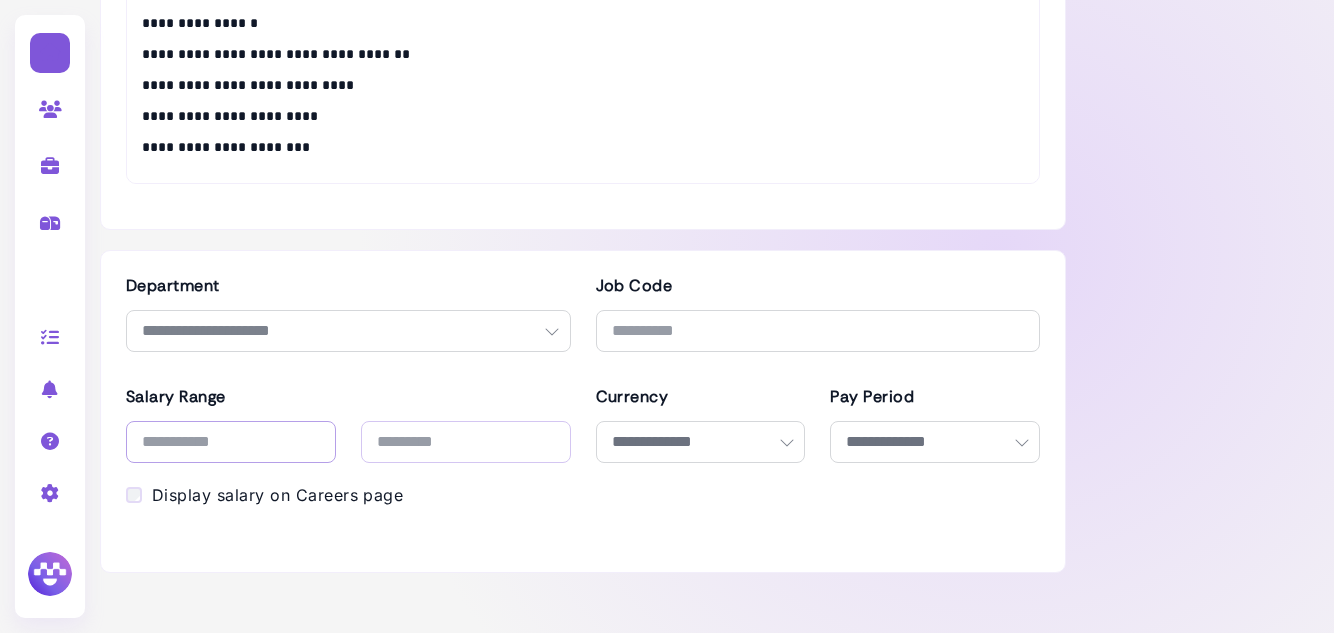 type on "*****" 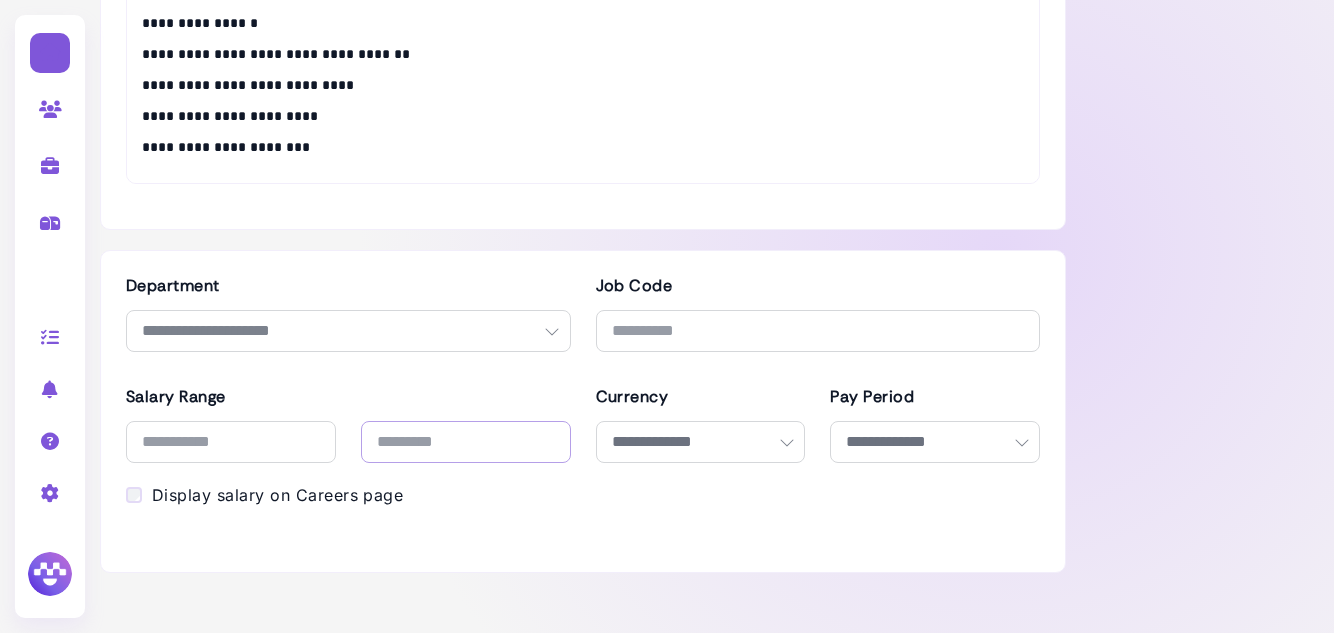 click at bounding box center (466, 442) 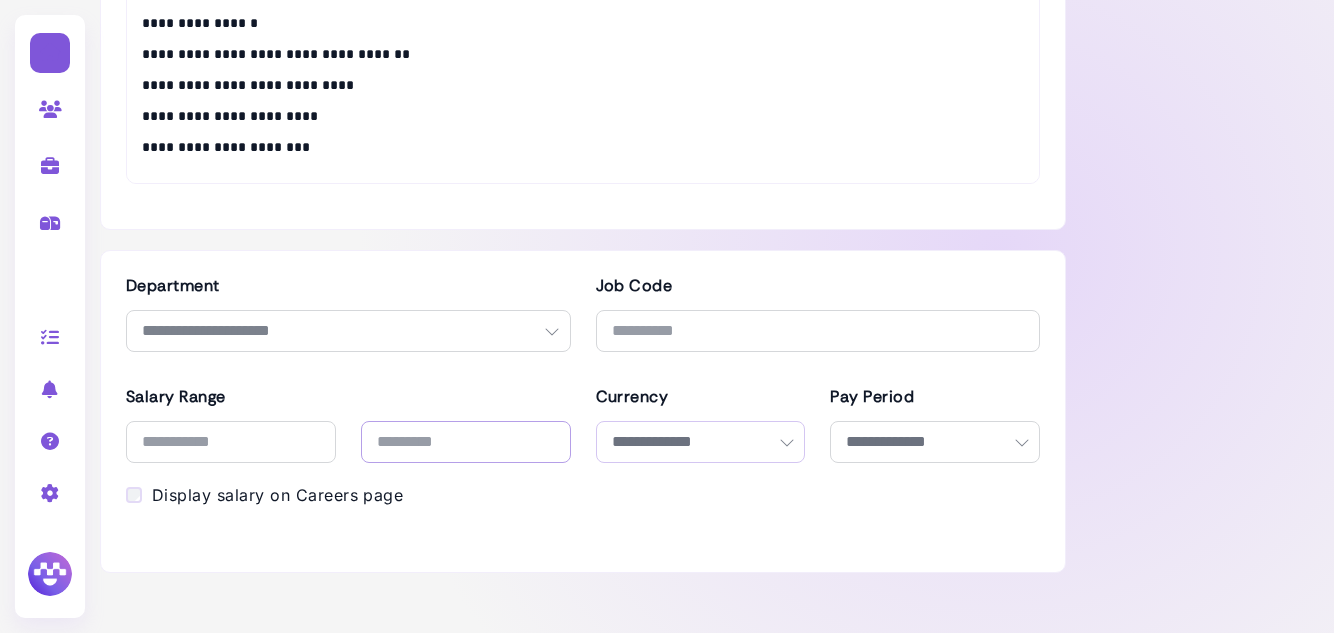 type on "*****" 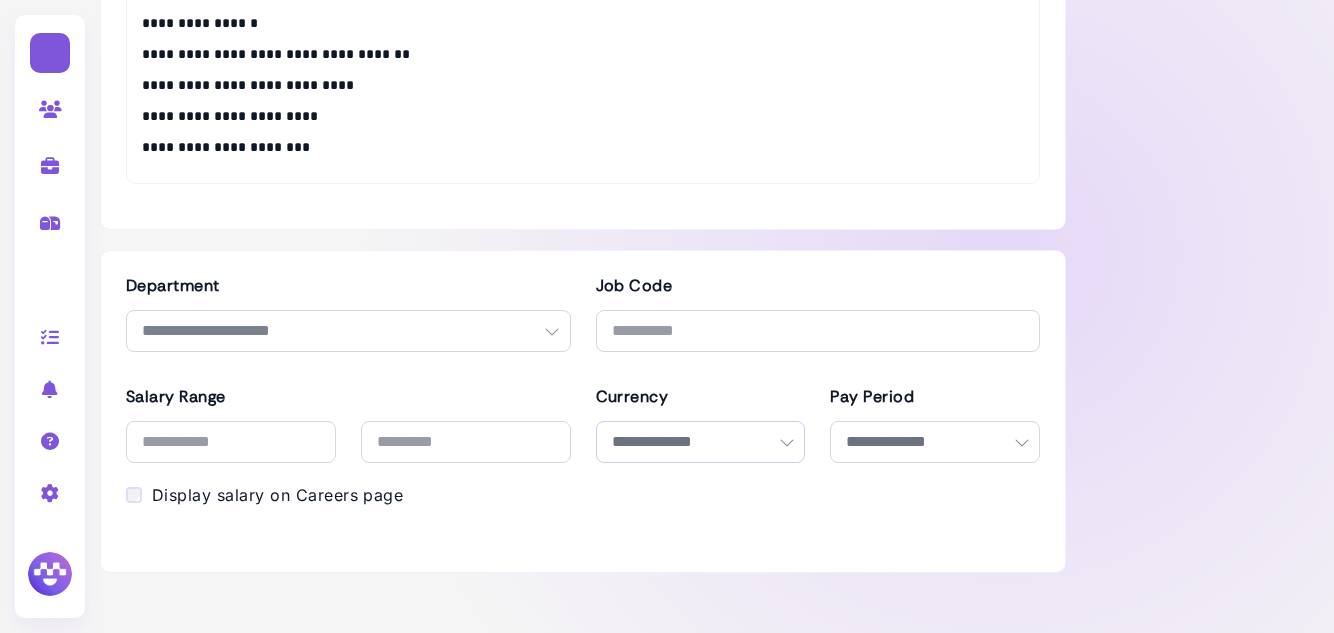 click on "**********" at bounding box center (701, 442) 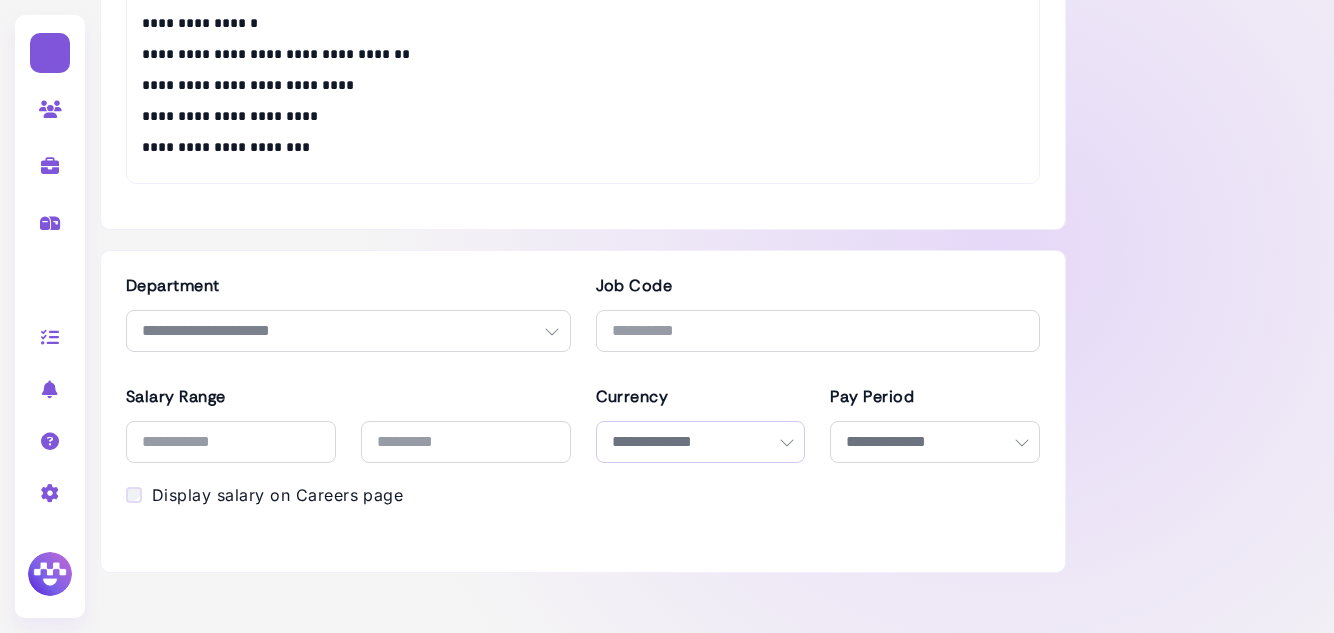 select on "***" 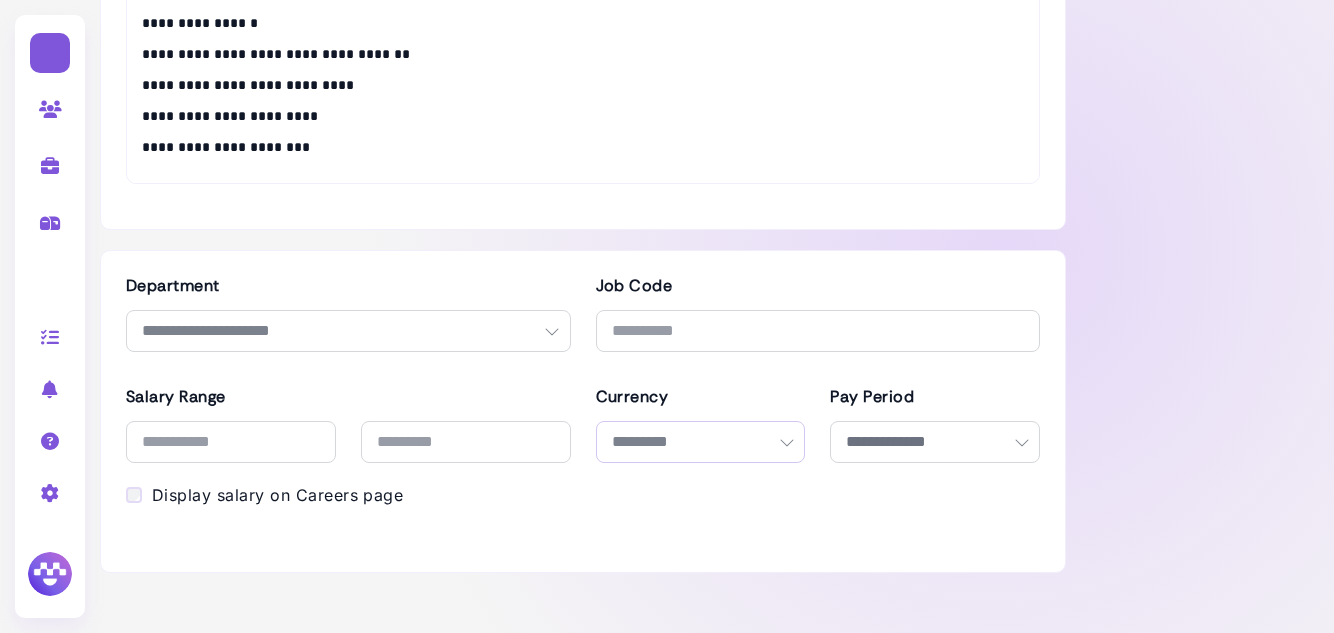 click on "**********" at bounding box center (701, 442) 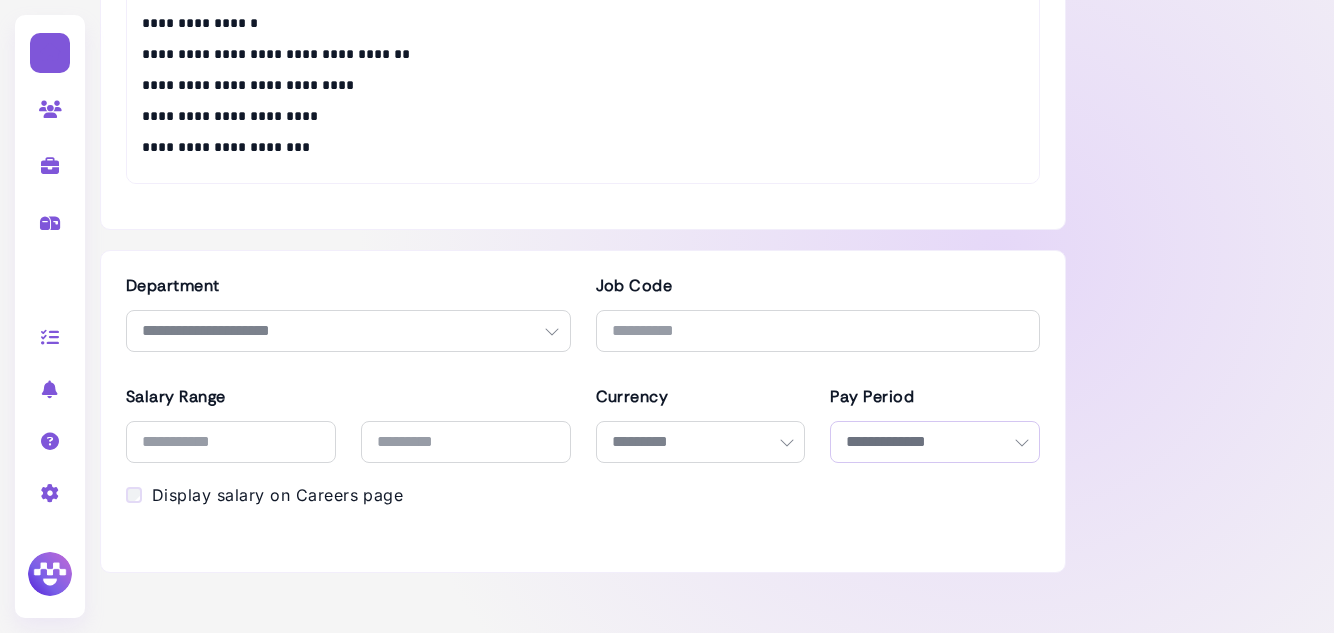 click on "**********" at bounding box center [935, 442] 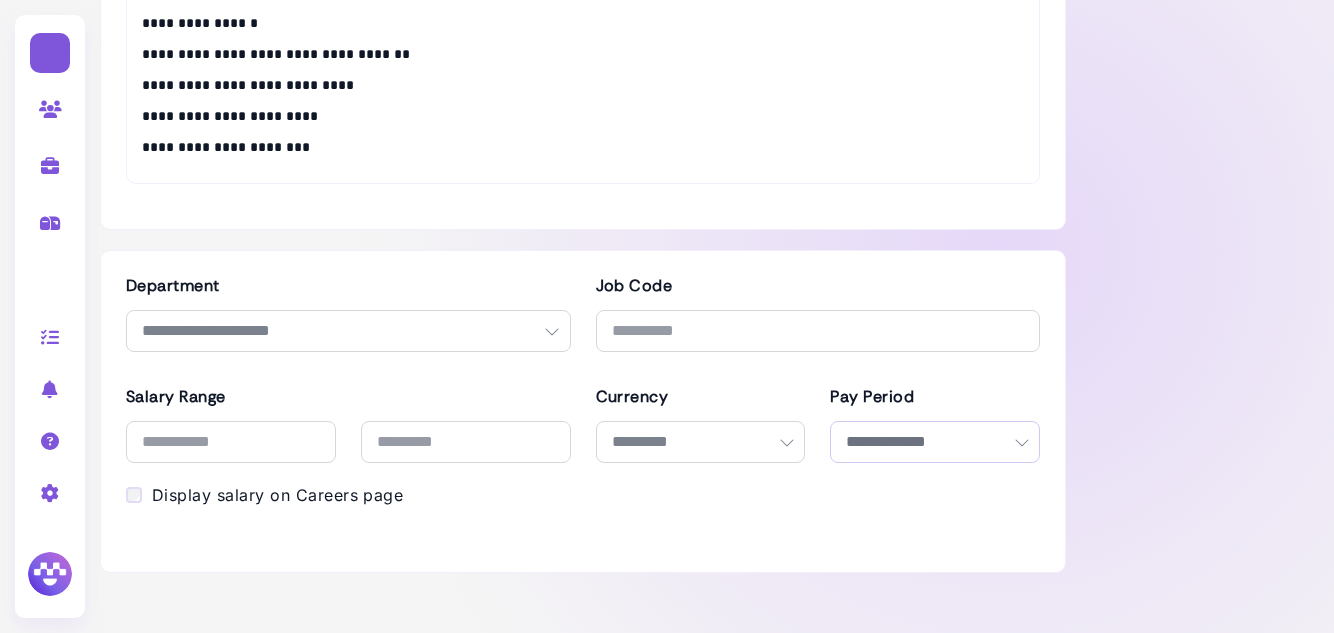 select on "******" 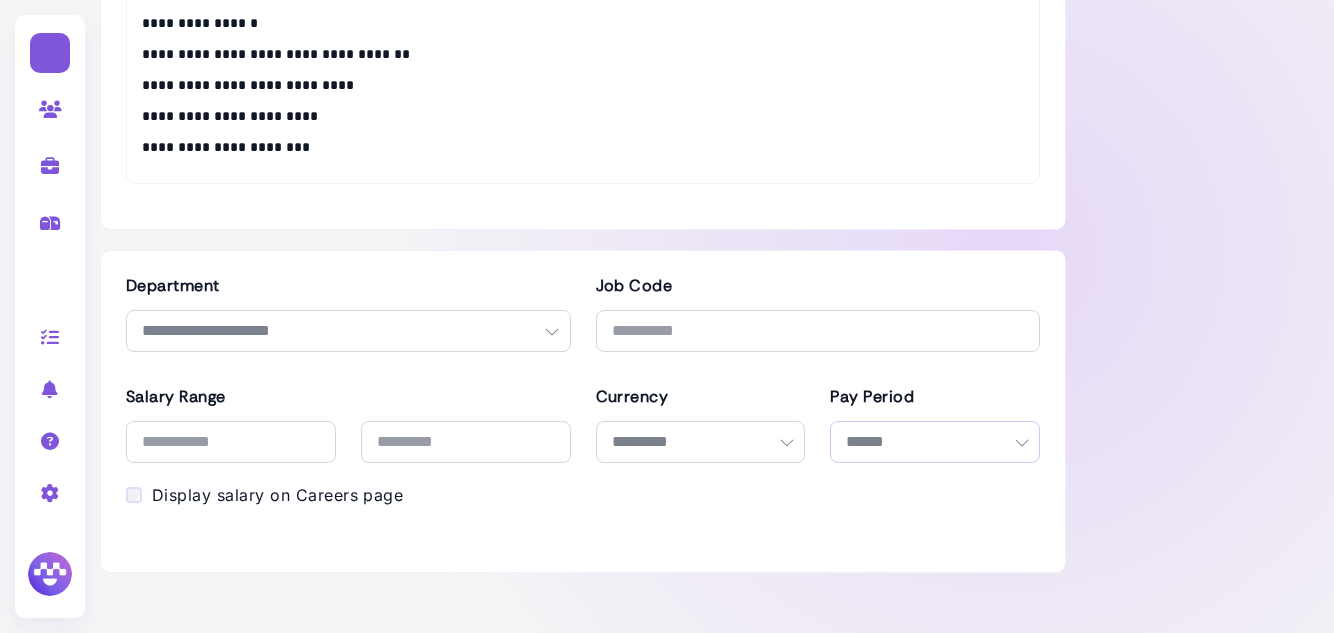 click on "**********" at bounding box center [935, 442] 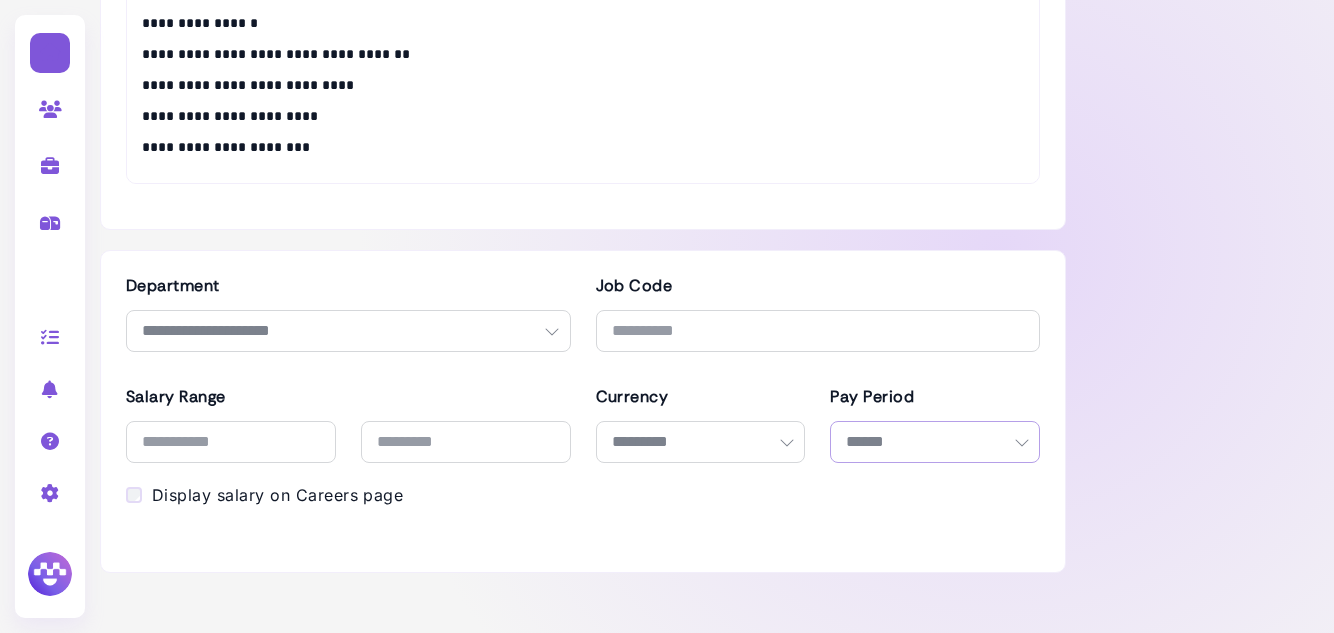 scroll, scrollTop: 835, scrollLeft: 0, axis: vertical 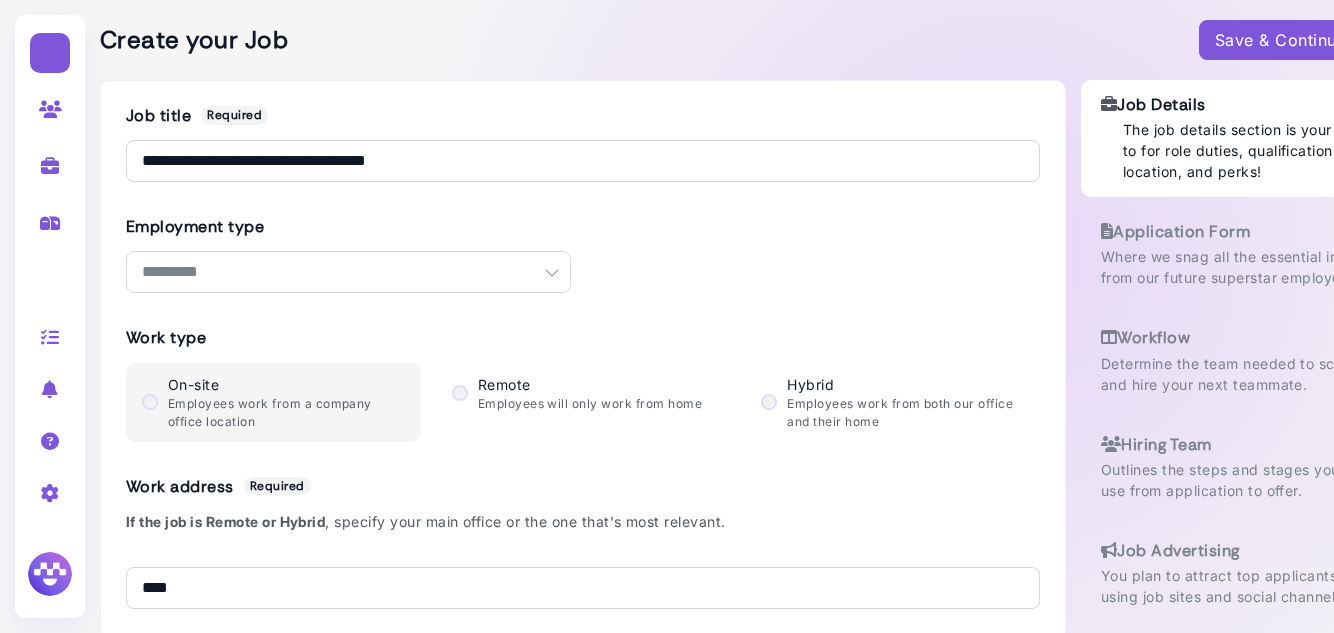 click on "Save & Continue" at bounding box center (1295, 40) 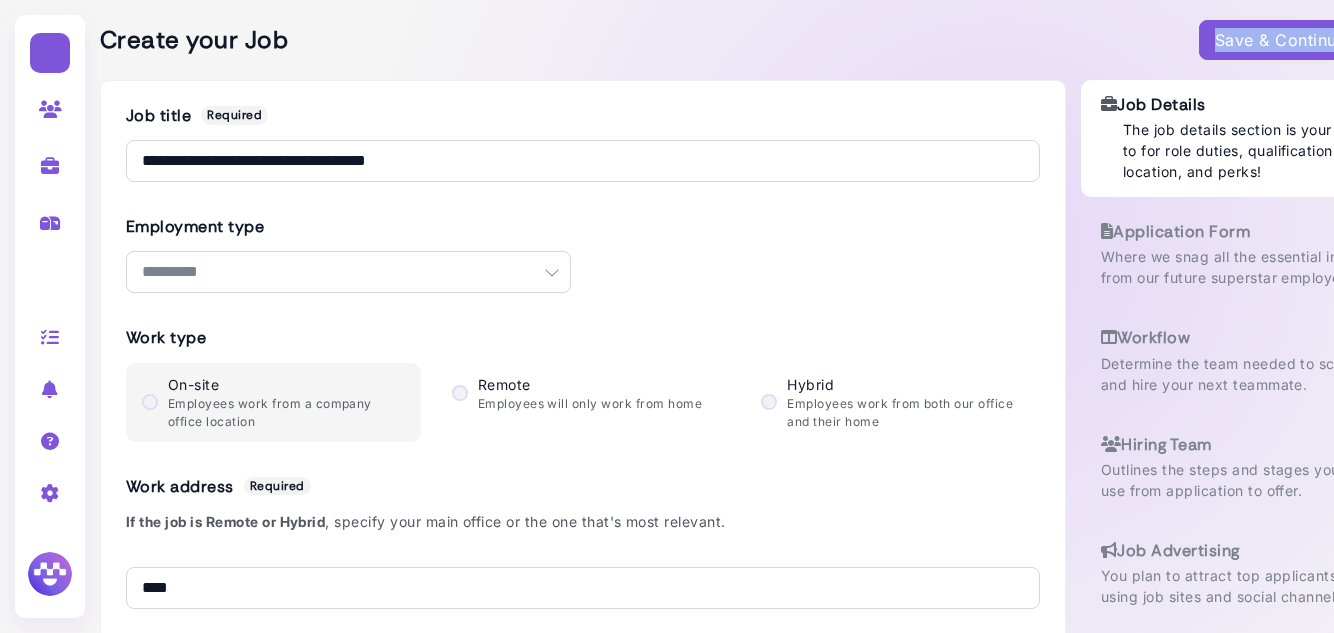 click on "Save & Continue" at bounding box center (1295, 40) 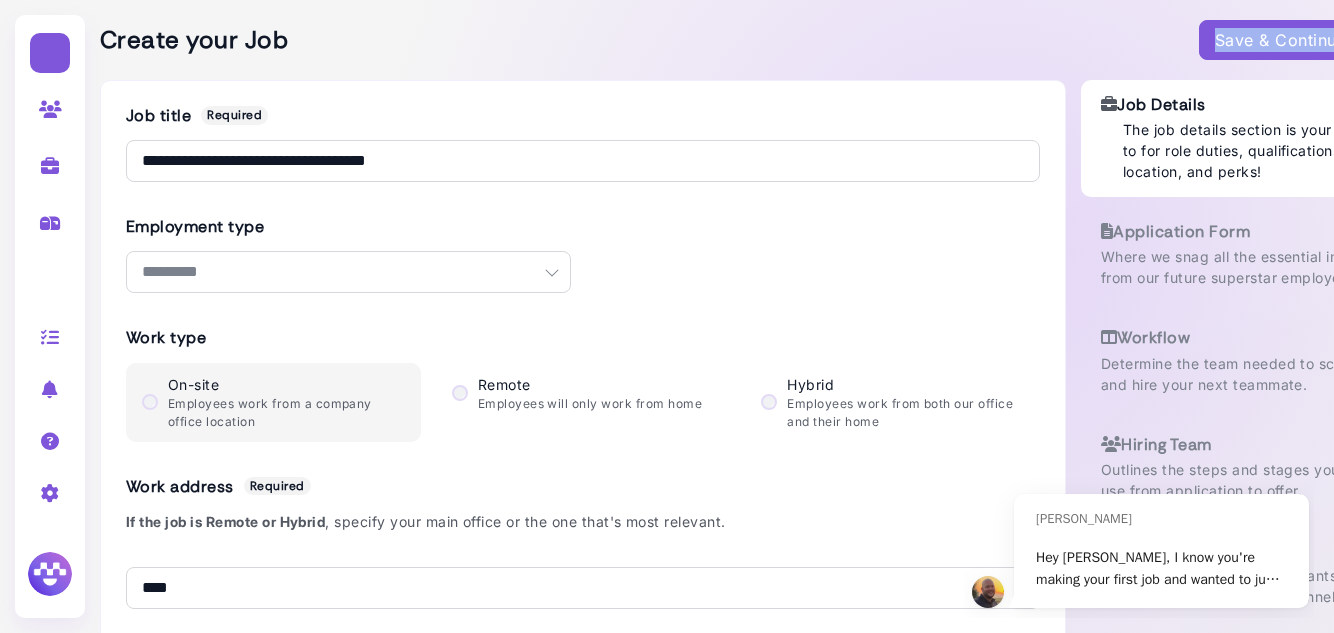 scroll, scrollTop: 0, scrollLeft: 0, axis: both 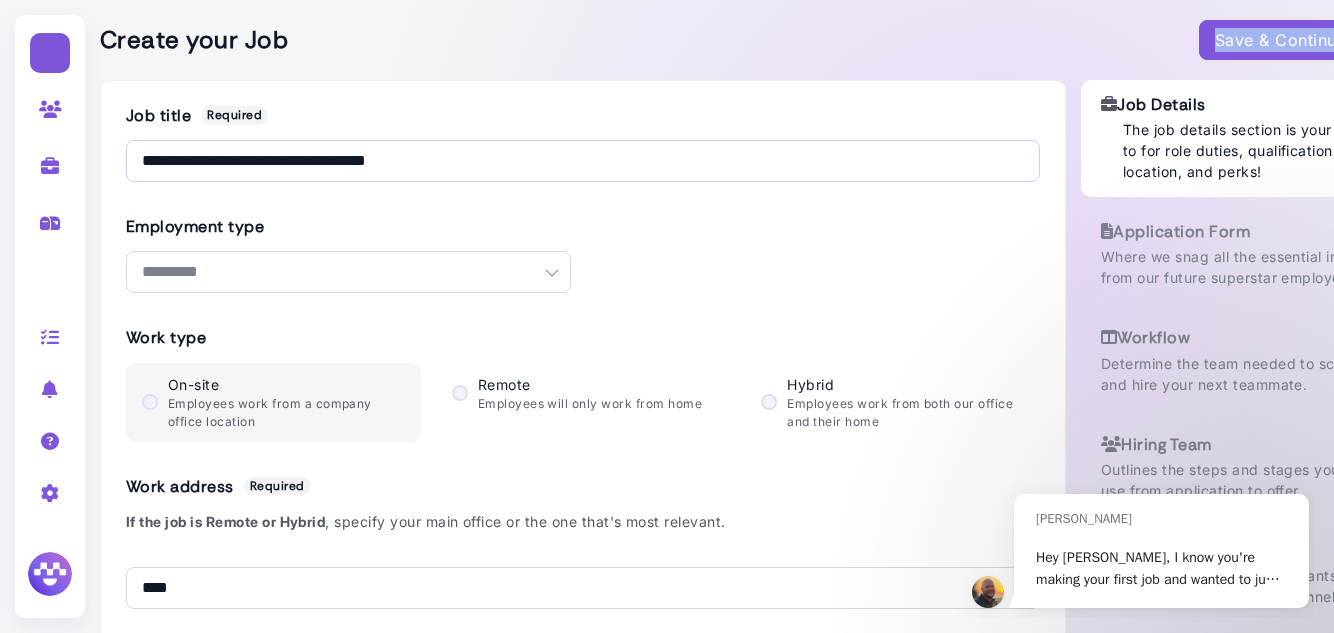 select on "********" 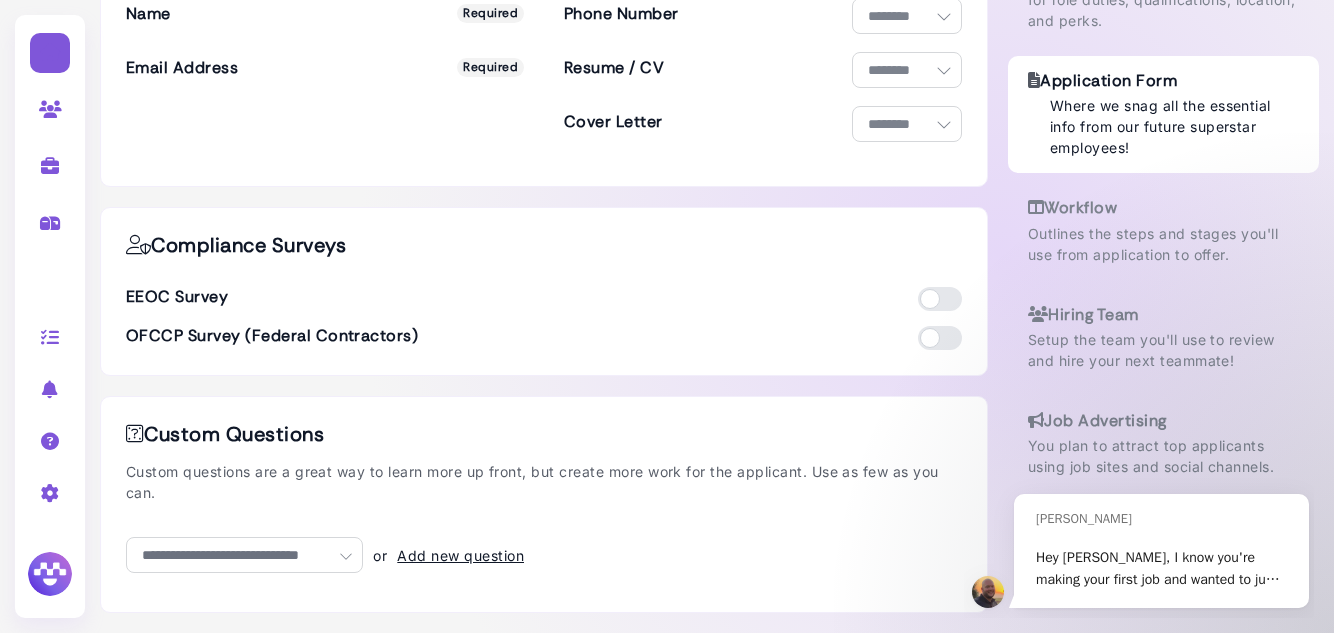scroll, scrollTop: 0, scrollLeft: 0, axis: both 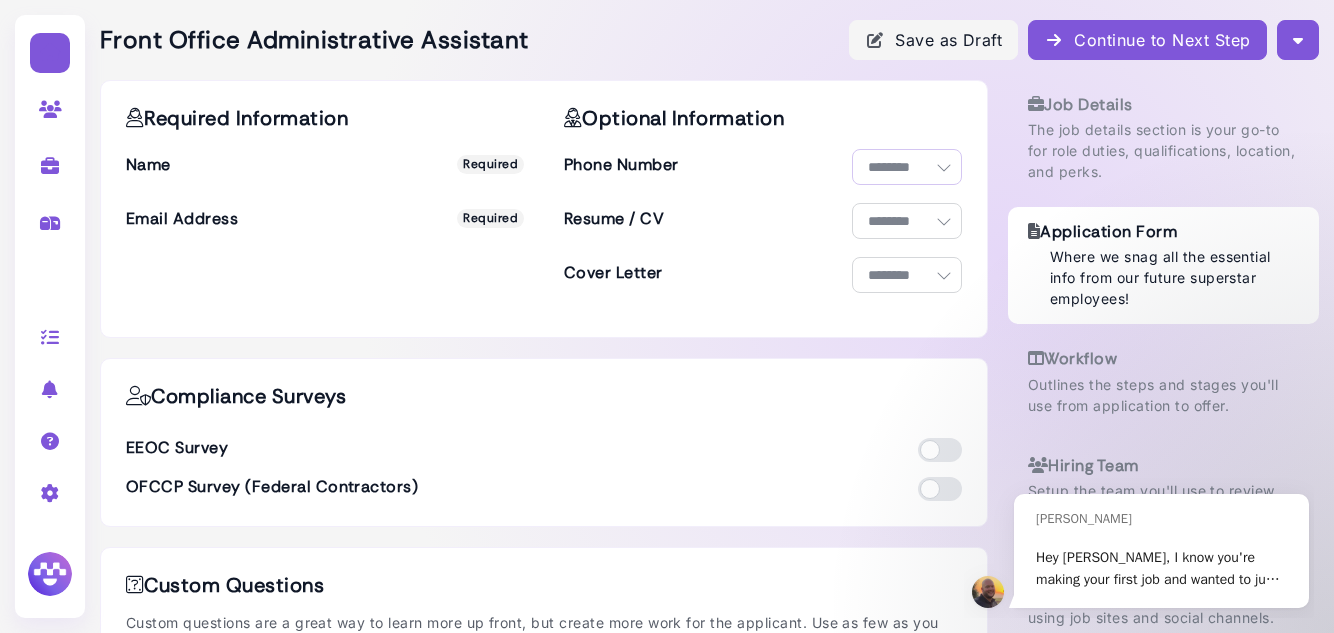 click on "**********" at bounding box center [907, 167] 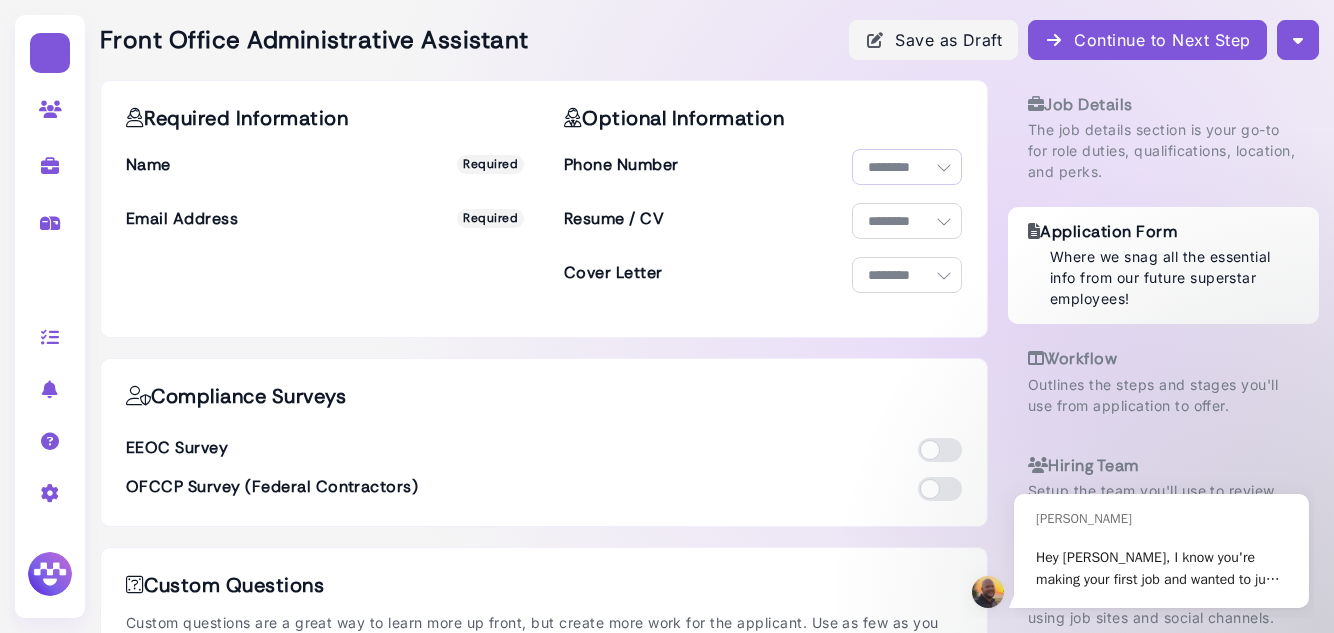 select on "********" 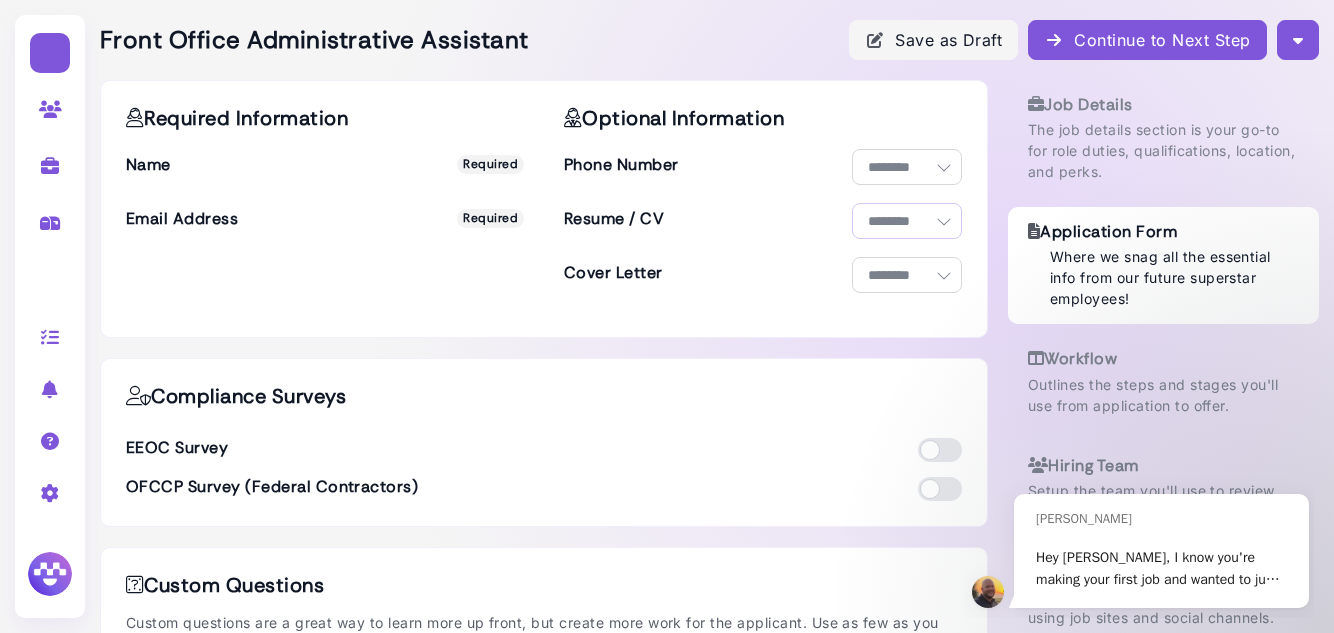 click on "**********" at bounding box center (907, 221) 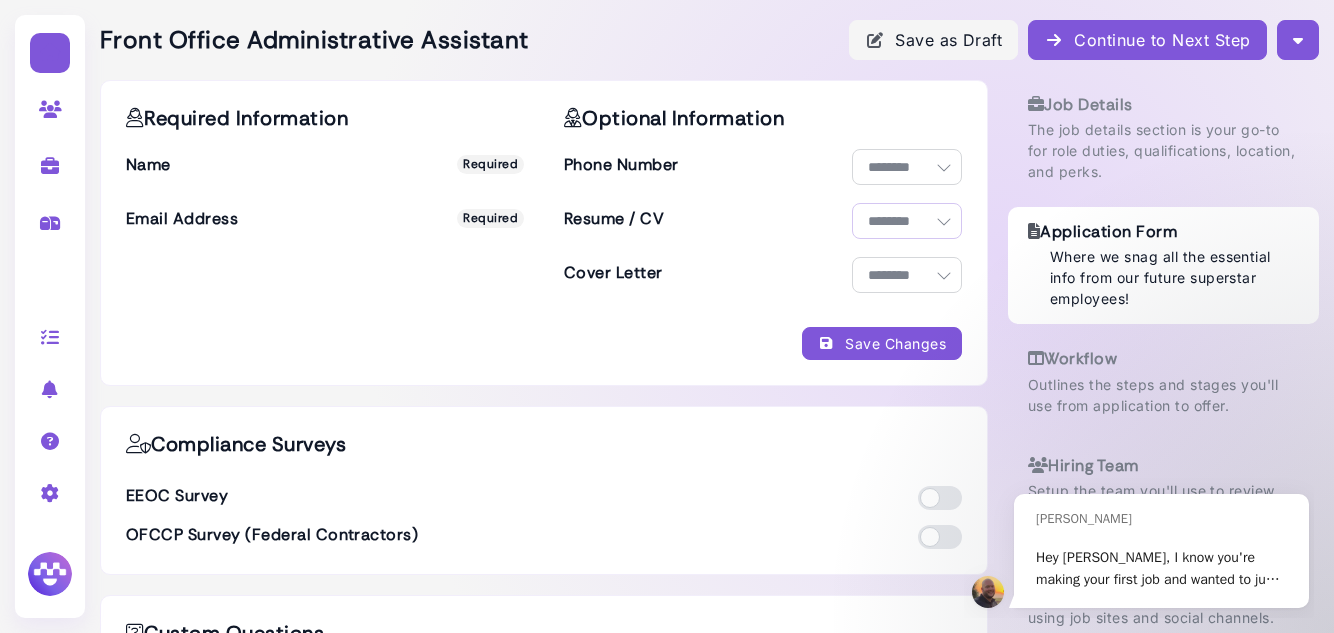 click on "**********" at bounding box center (907, 221) 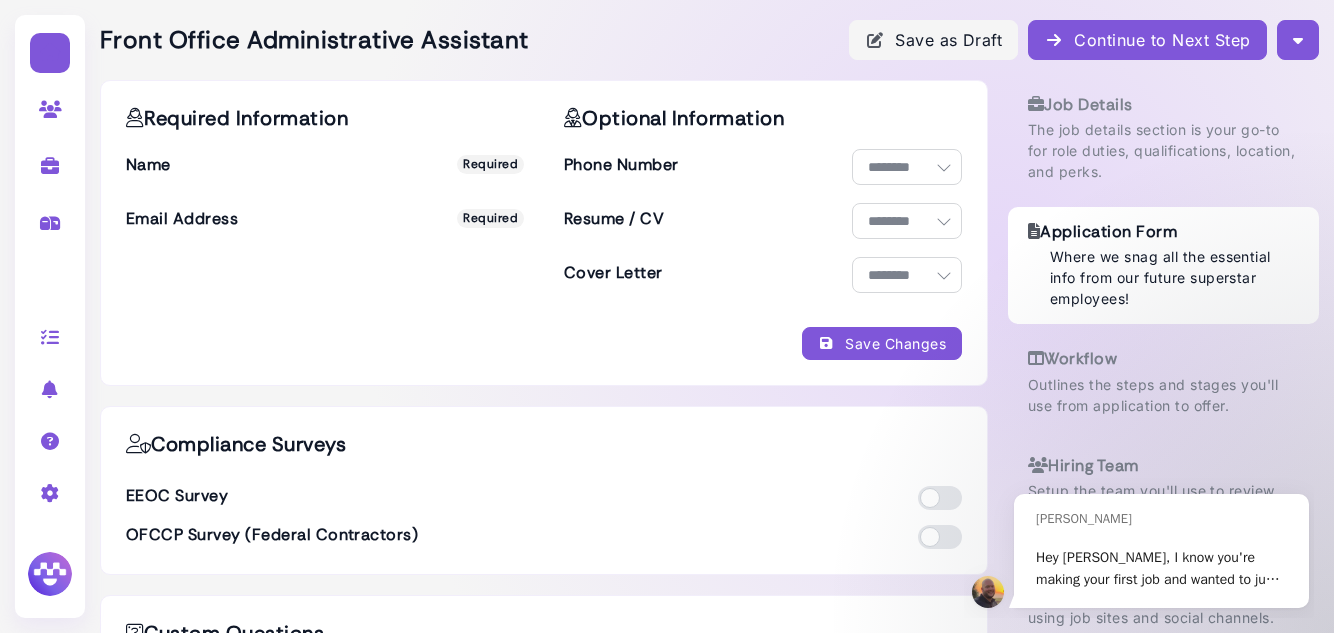 click on "Save Changes" at bounding box center [882, 343] 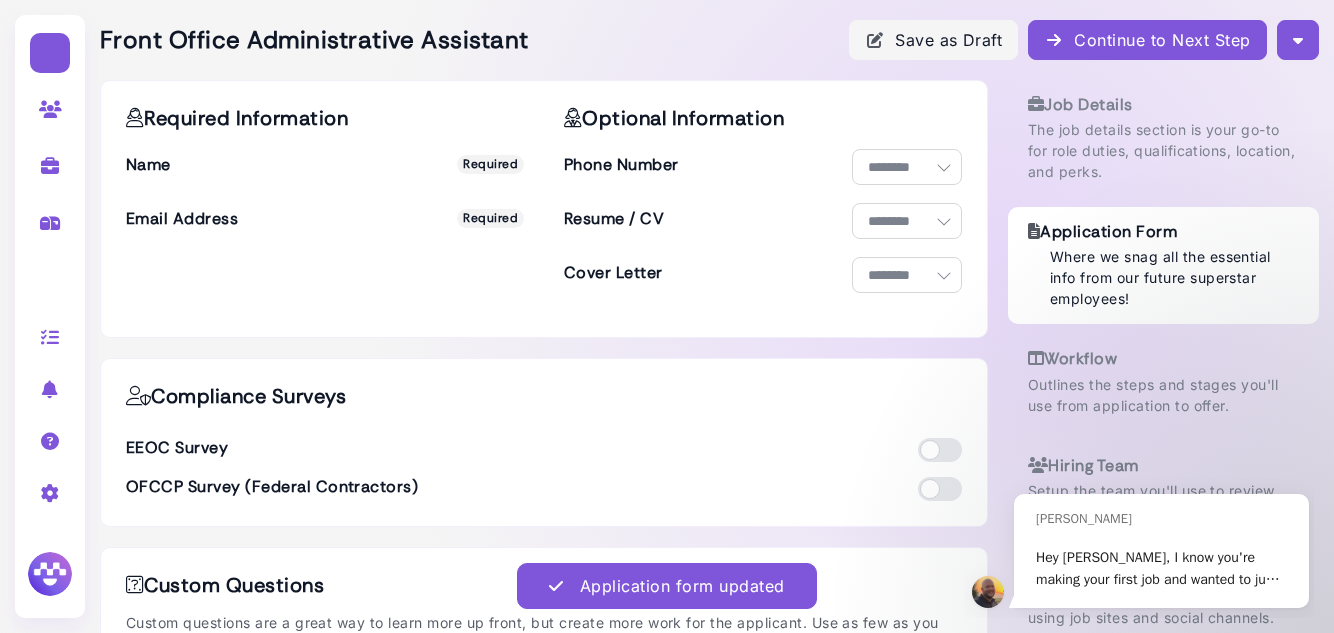 click on "Continue to Next Step" at bounding box center (1147, 40) 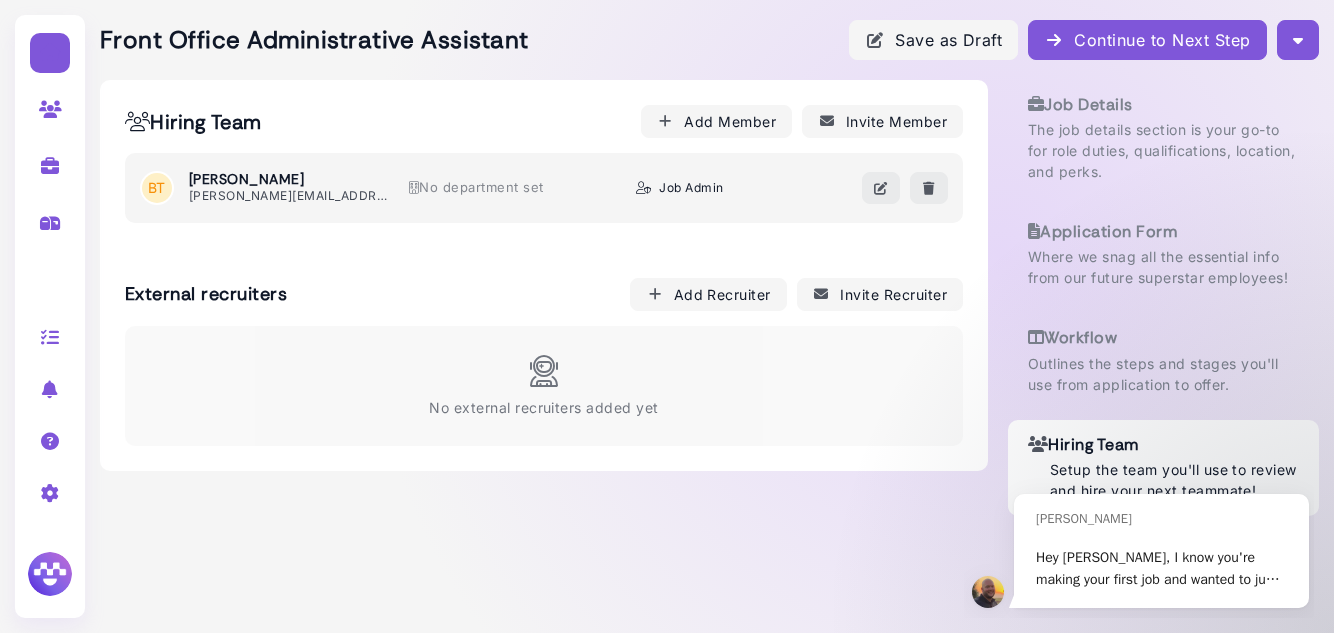 click on "Continue to Next Step" at bounding box center (1147, 40) 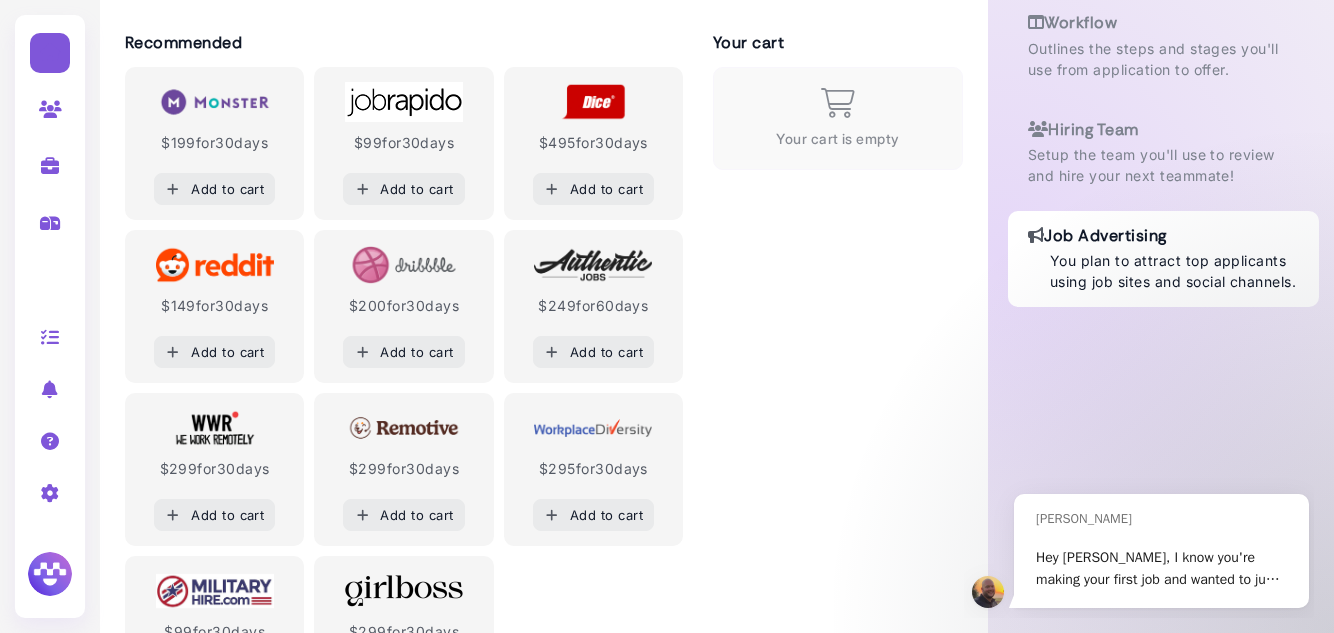 scroll, scrollTop: 415, scrollLeft: 0, axis: vertical 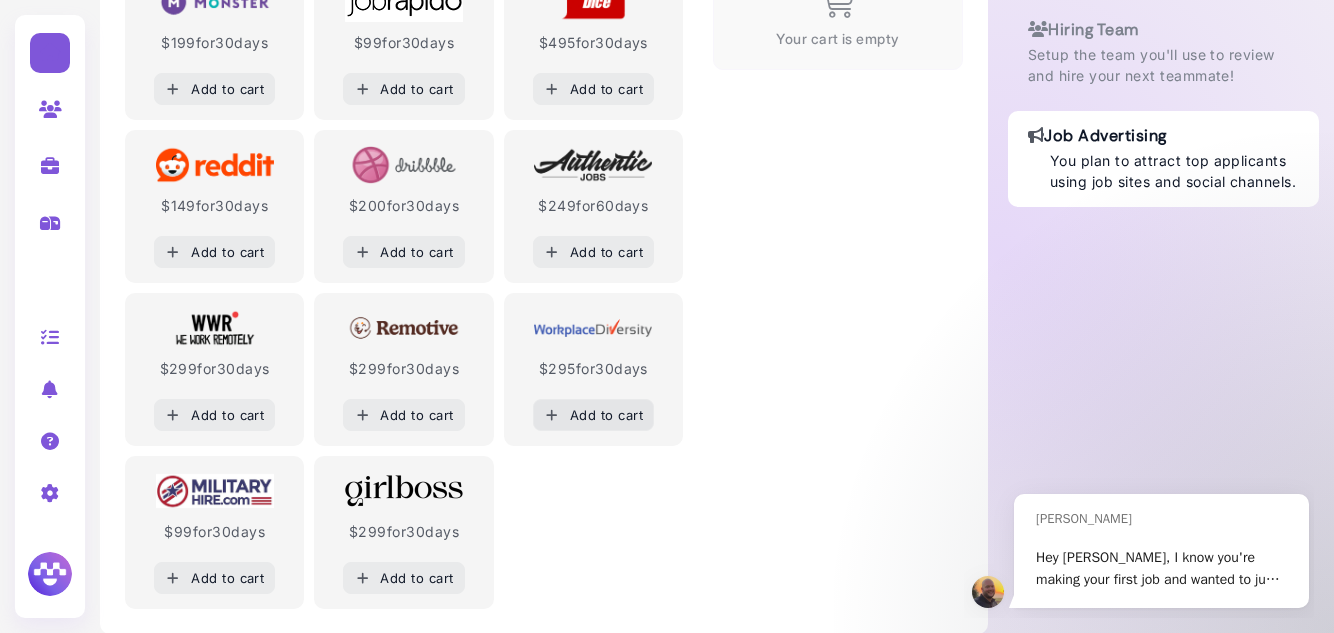 click on "Add to cart" at bounding box center [594, 415] 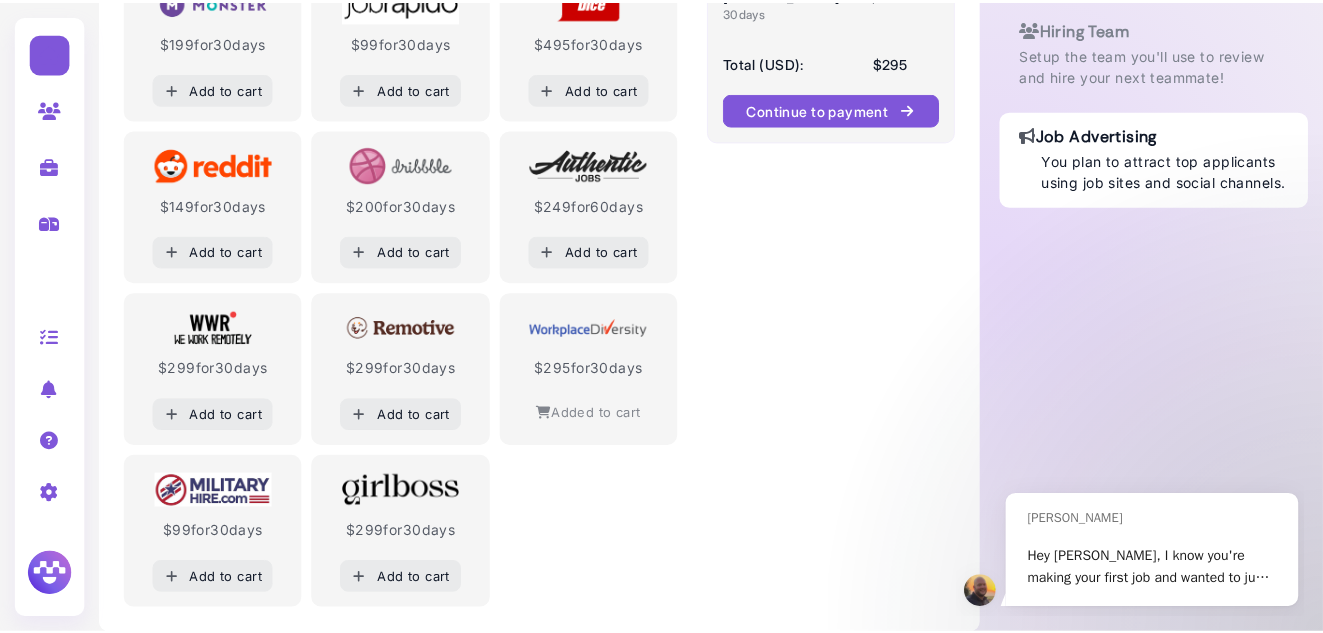 scroll, scrollTop: 315, scrollLeft: 0, axis: vertical 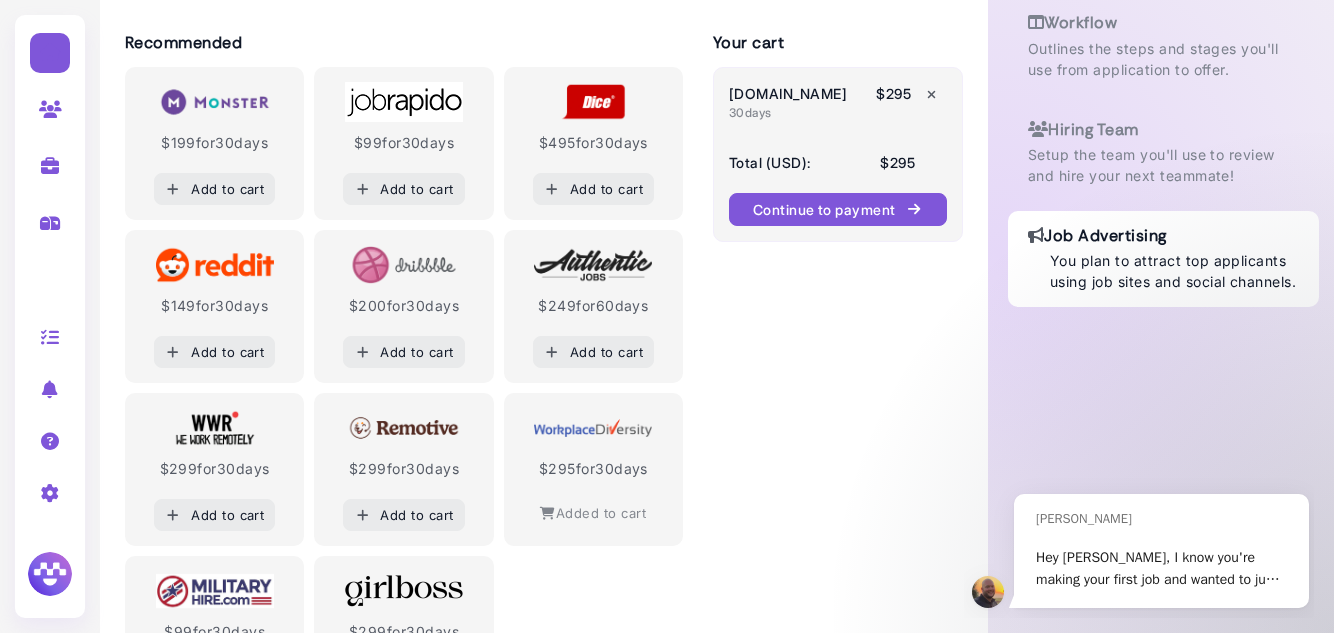 click on "Continue to payment" at bounding box center (838, 209) 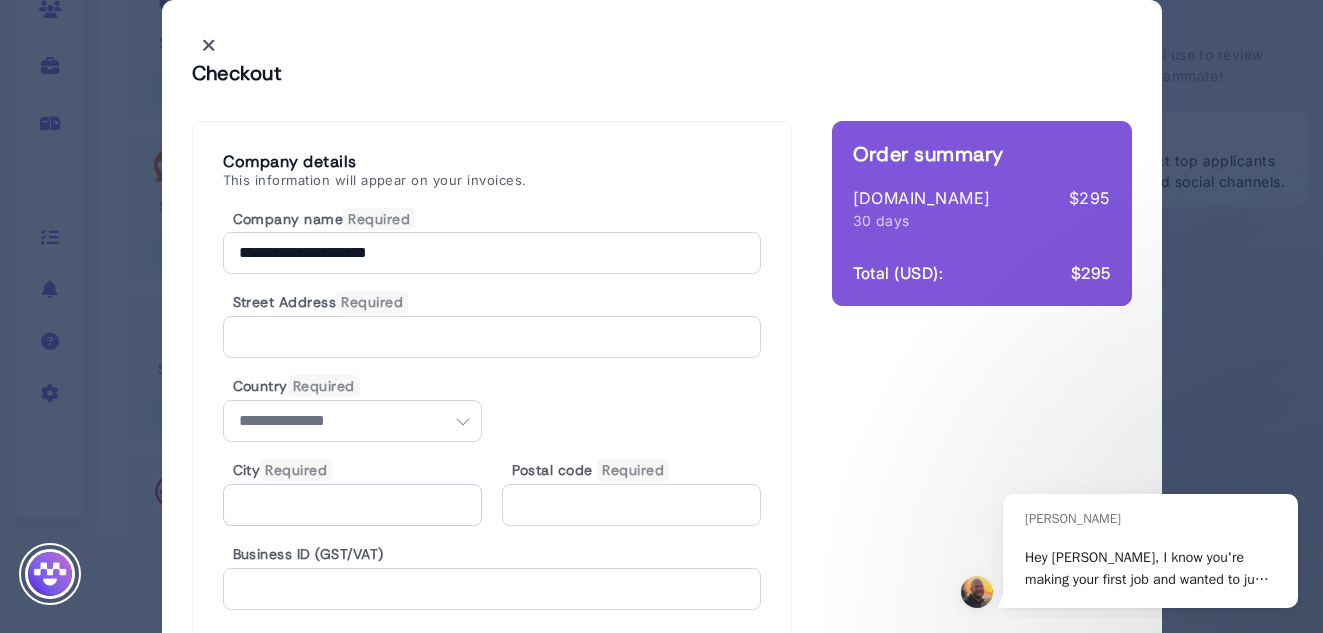 scroll, scrollTop: 200, scrollLeft: 0, axis: vertical 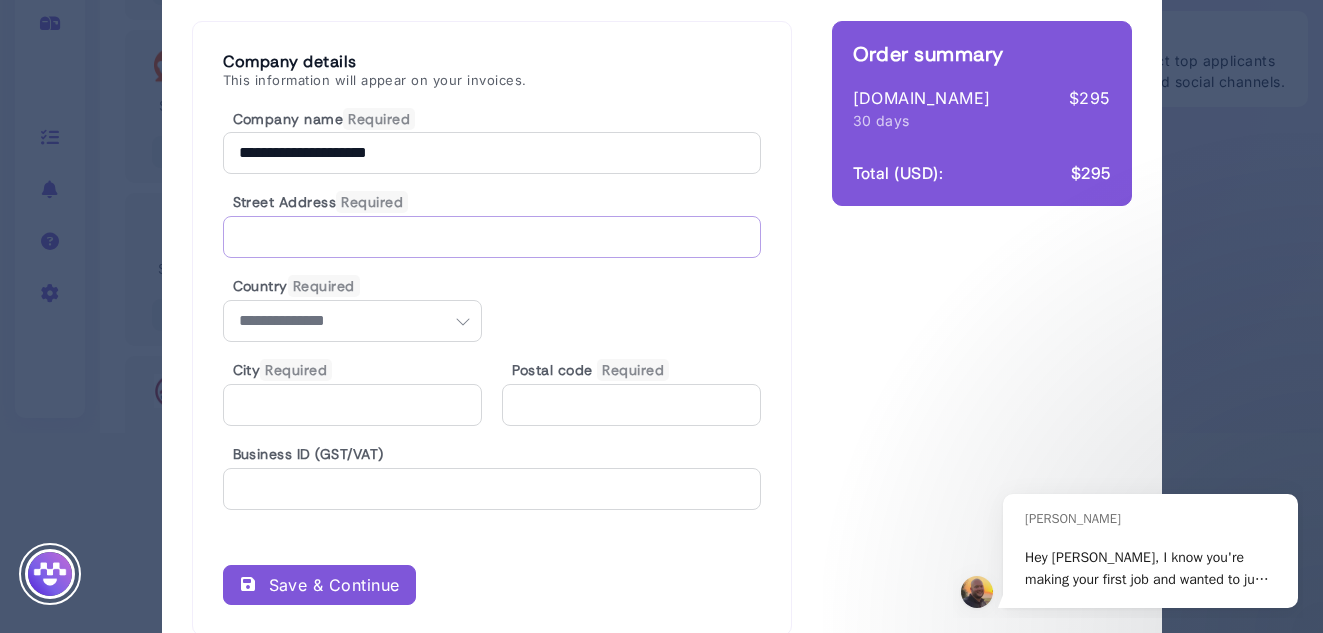 click at bounding box center [492, 237] 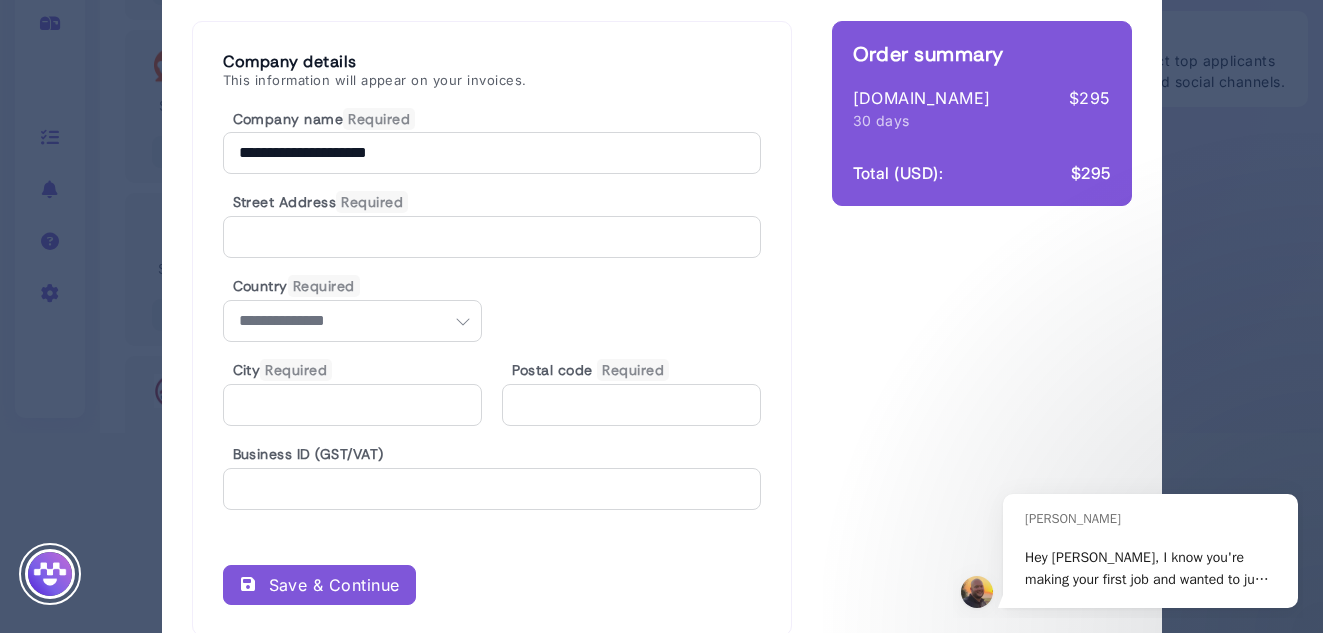 click at bounding box center (463, 321) 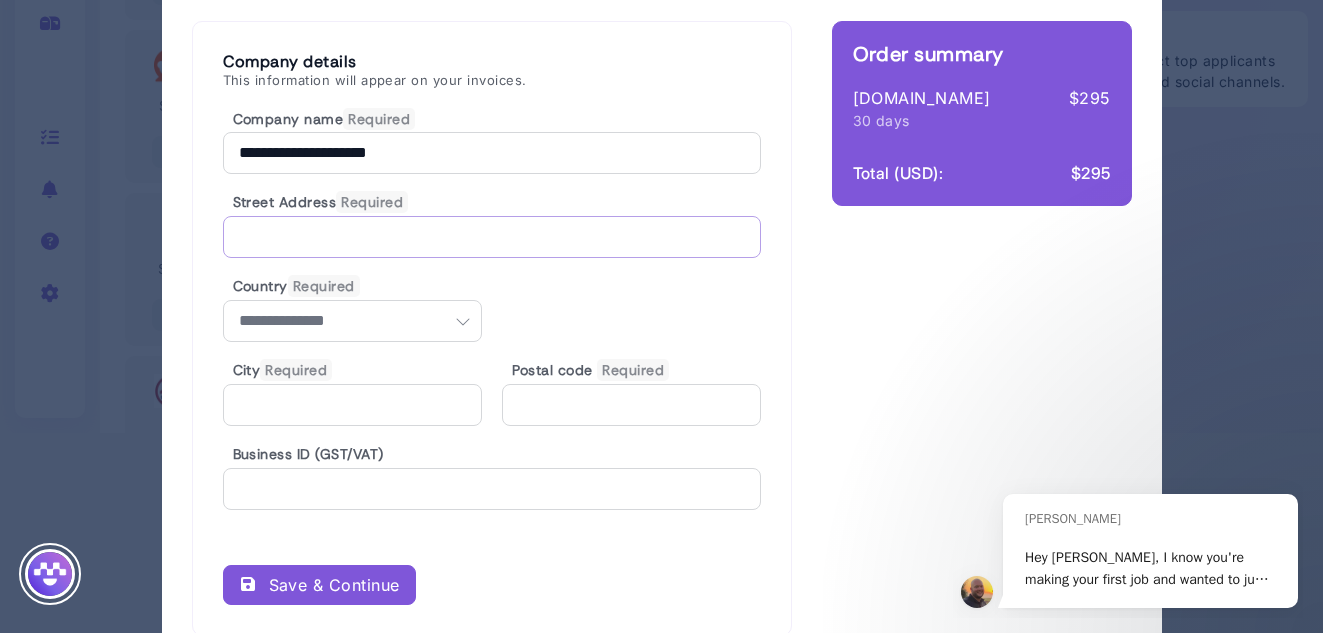 click at bounding box center (492, 237) 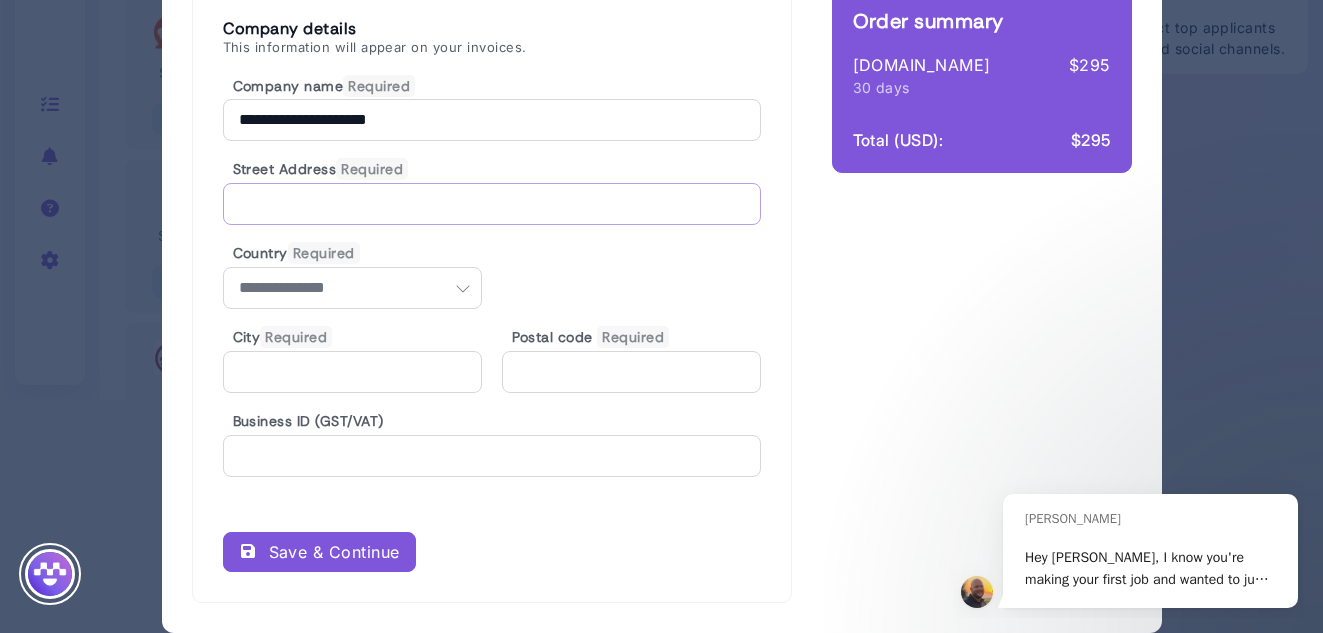 scroll, scrollTop: 133, scrollLeft: 0, axis: vertical 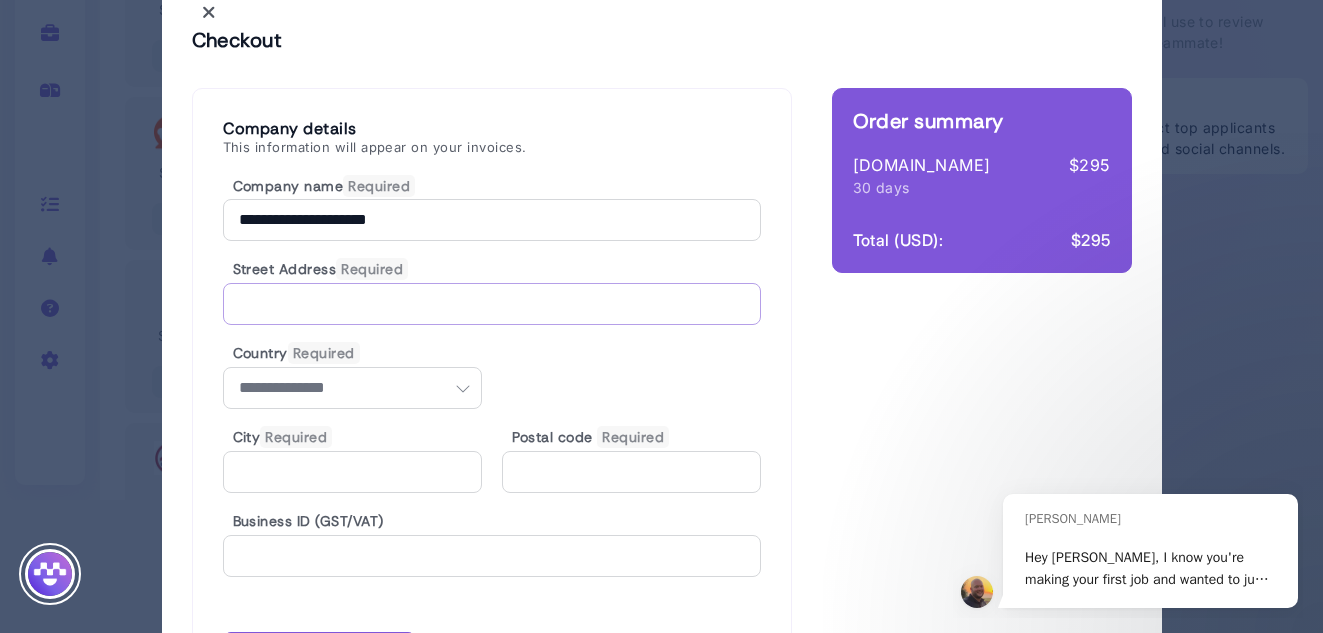 click at bounding box center [492, 304] 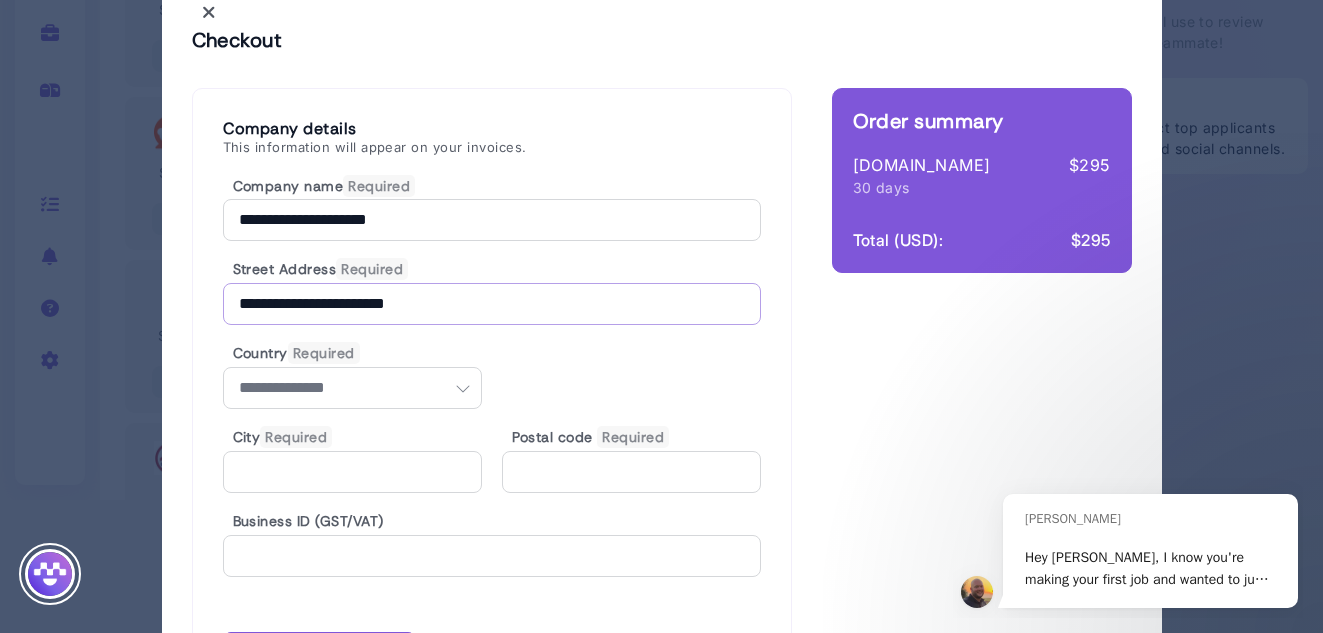 type on "**********" 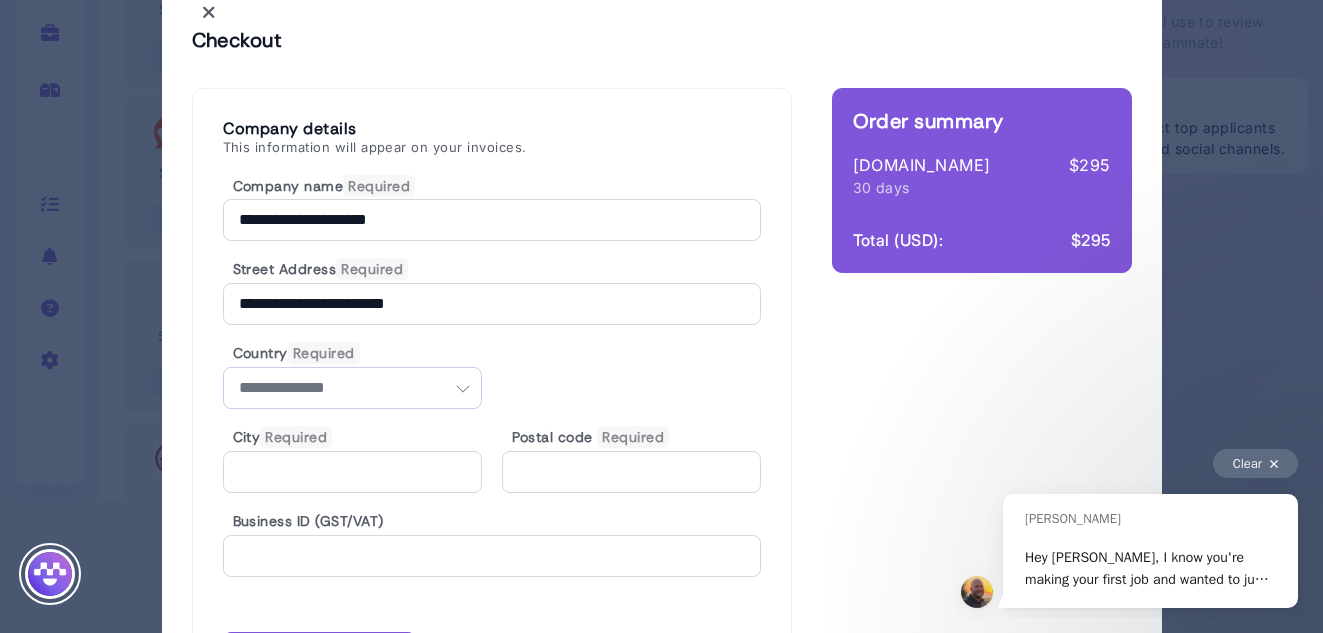 click on "**********" at bounding box center (352, 388) 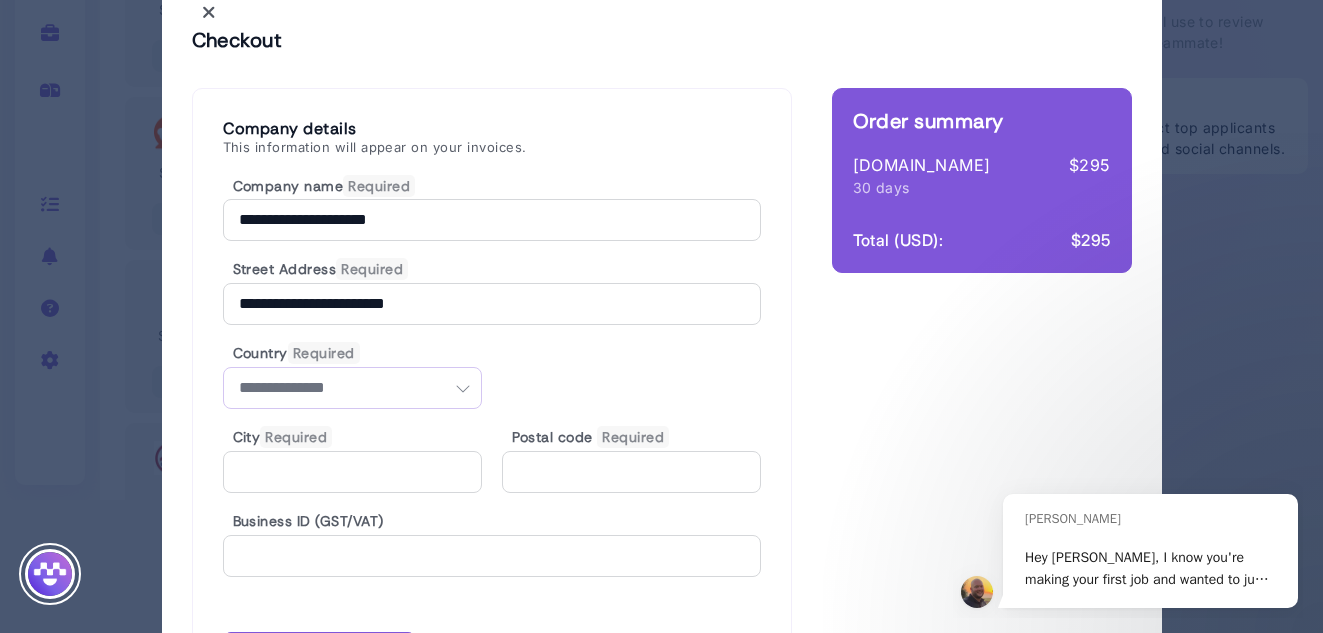 select on "**" 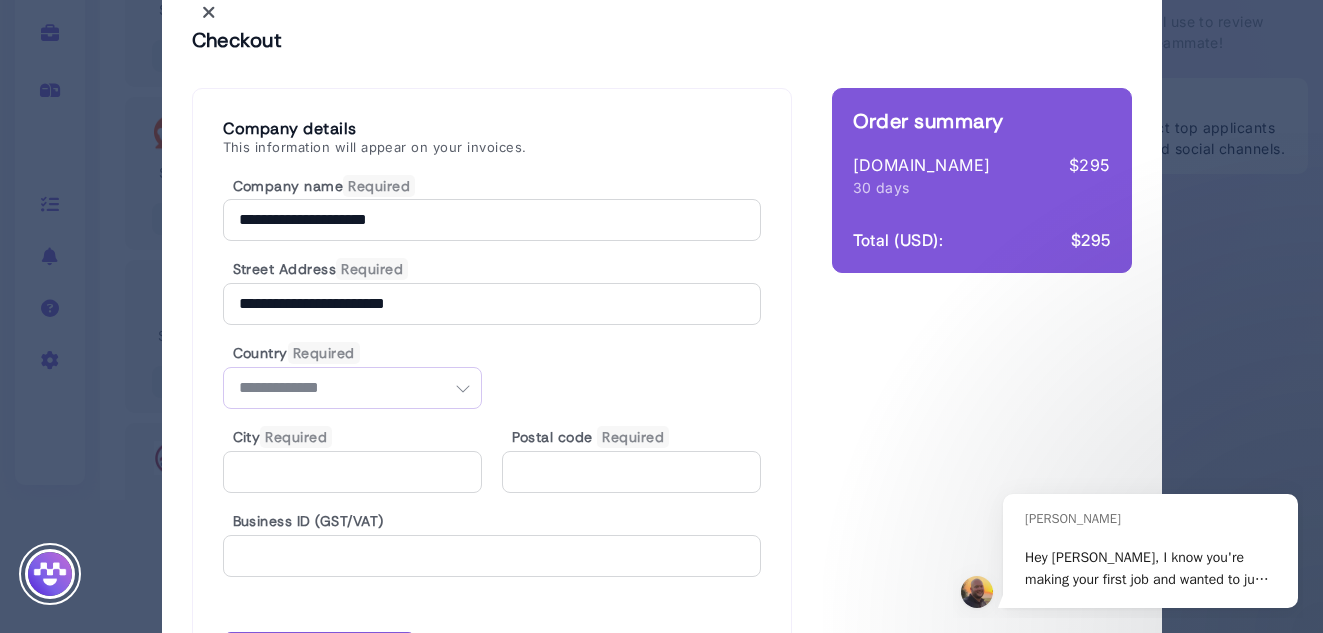 click on "**********" at bounding box center (352, 388) 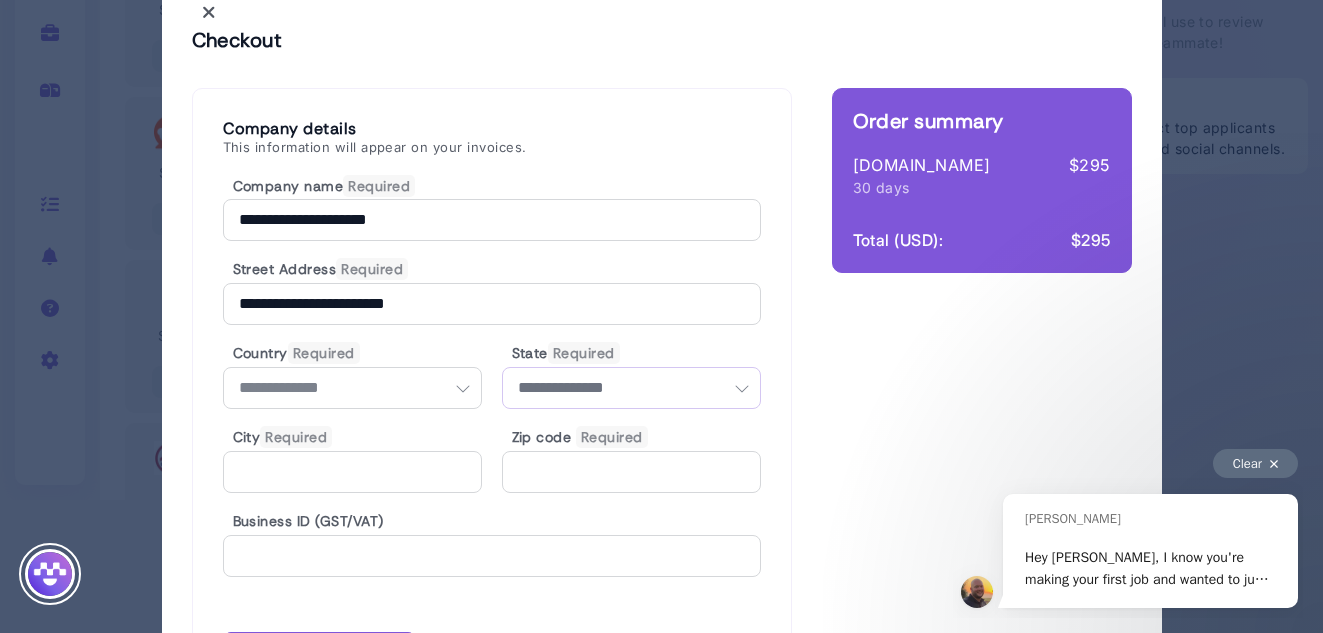 click on "**********" at bounding box center [631, 388] 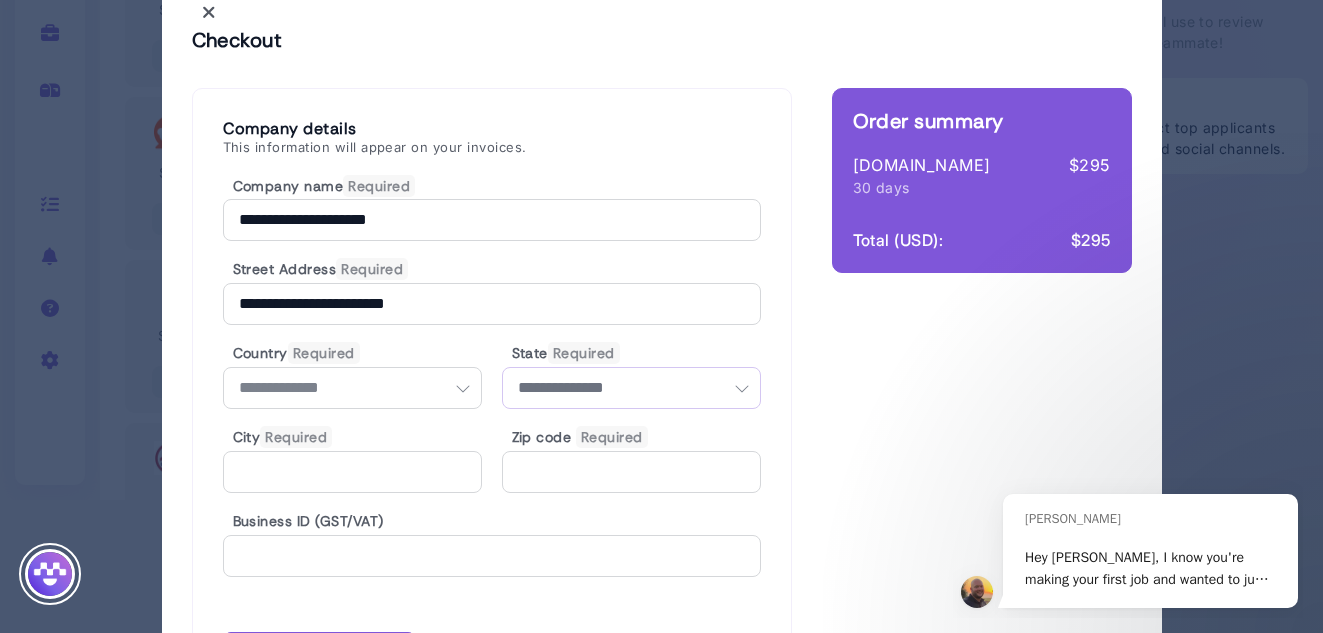 select on "**" 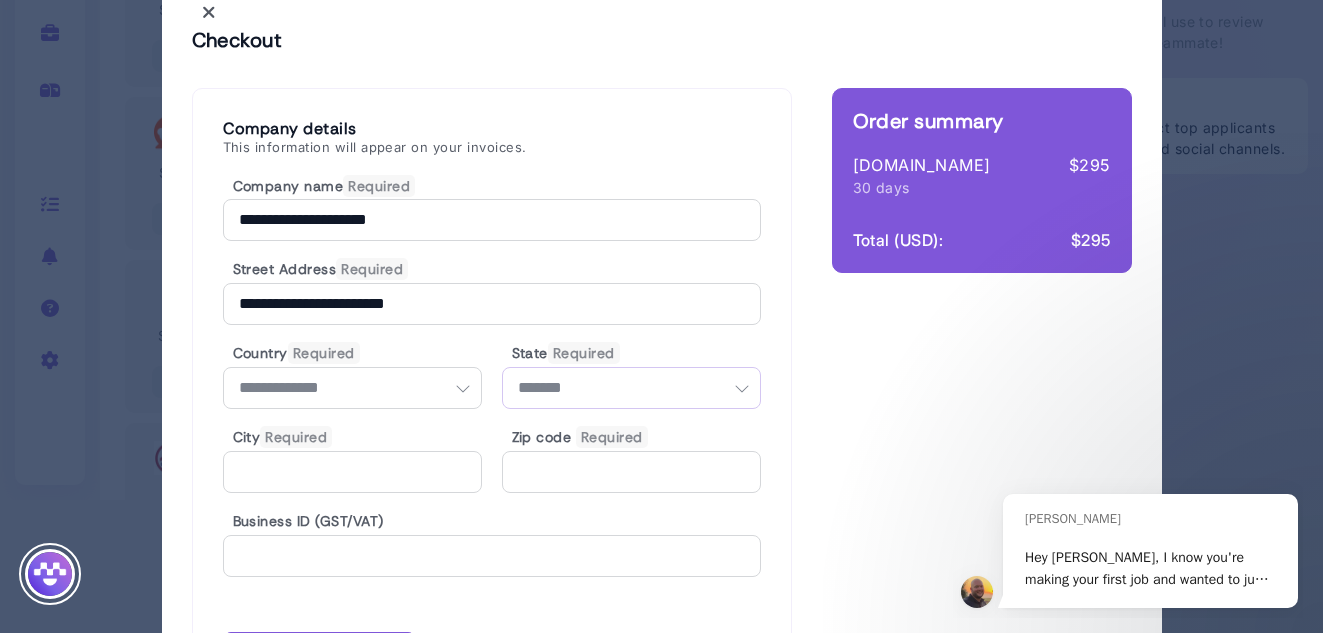 click on "**********" at bounding box center [631, 388] 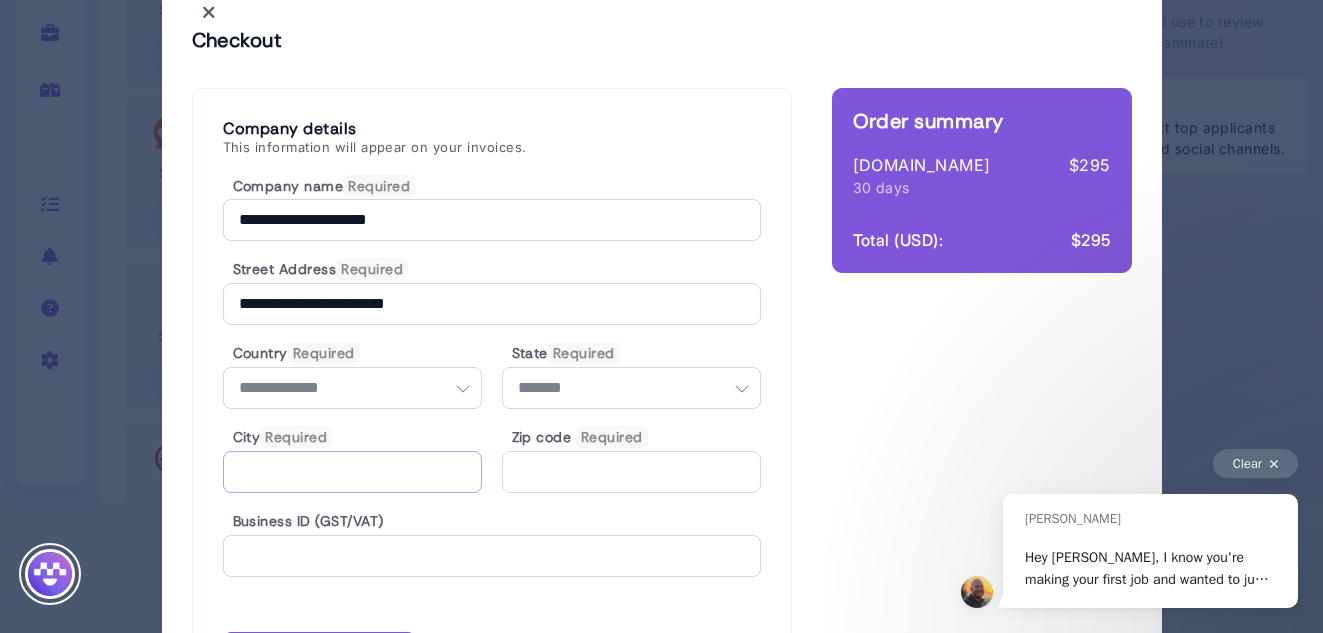 click at bounding box center [352, 472] 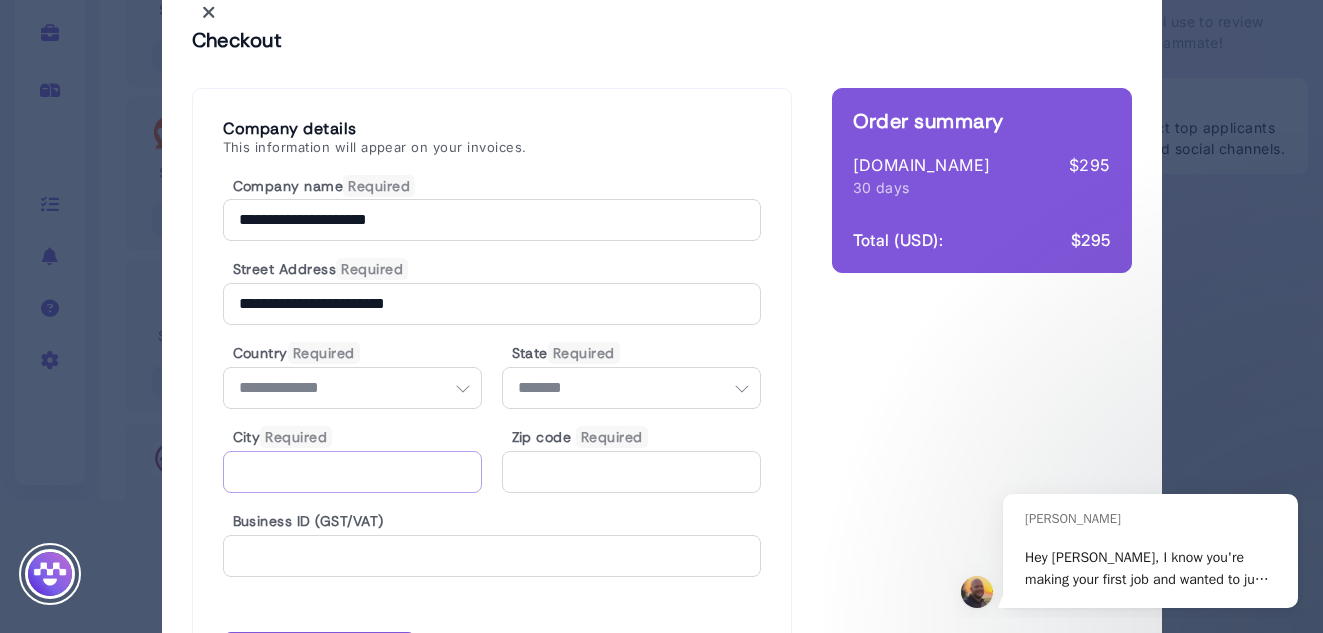 paste on "**********" 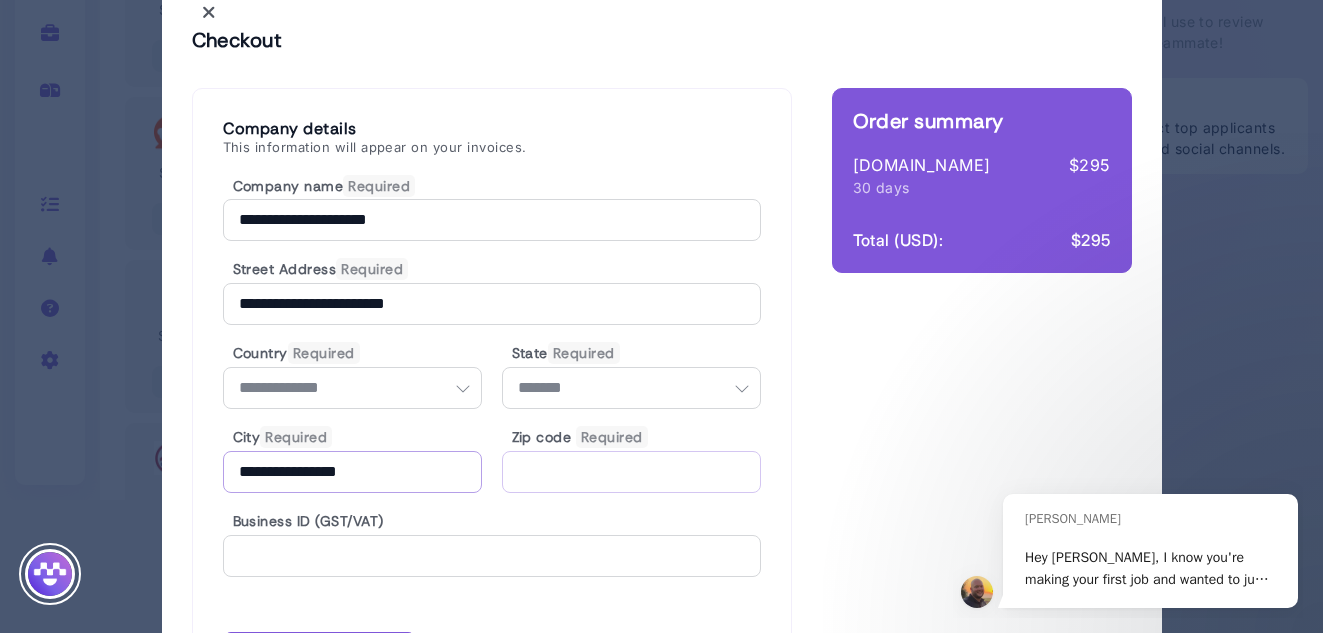 type on "**********" 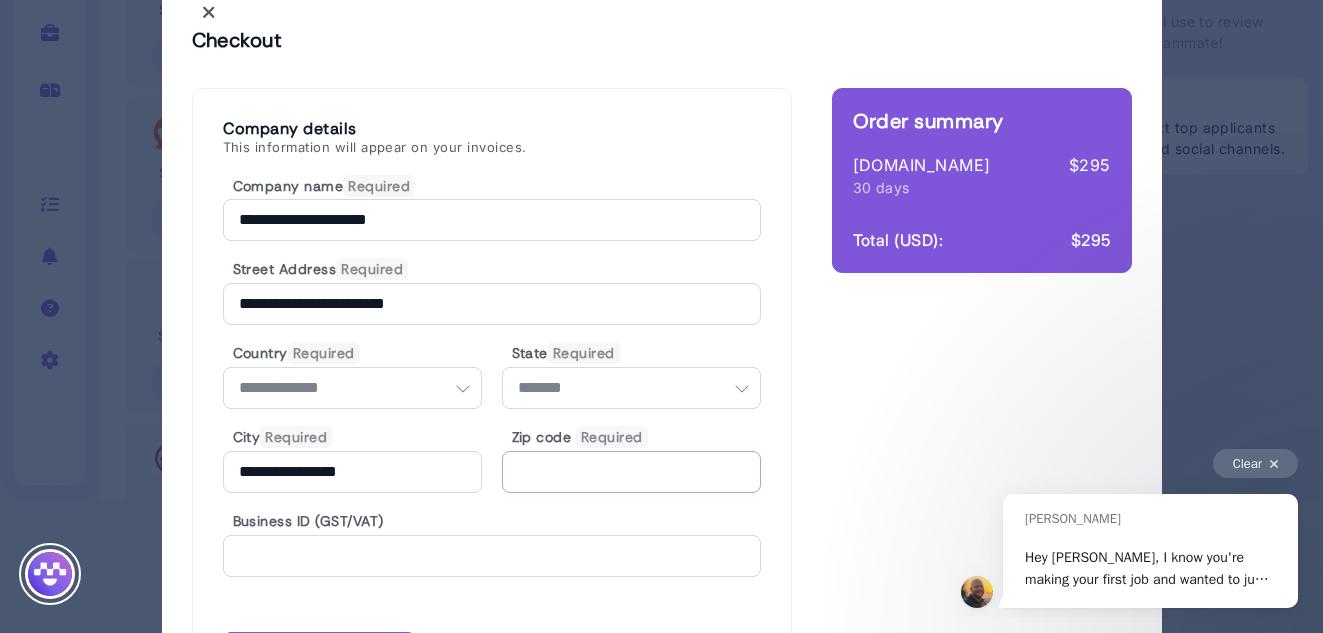 paste on "*****" 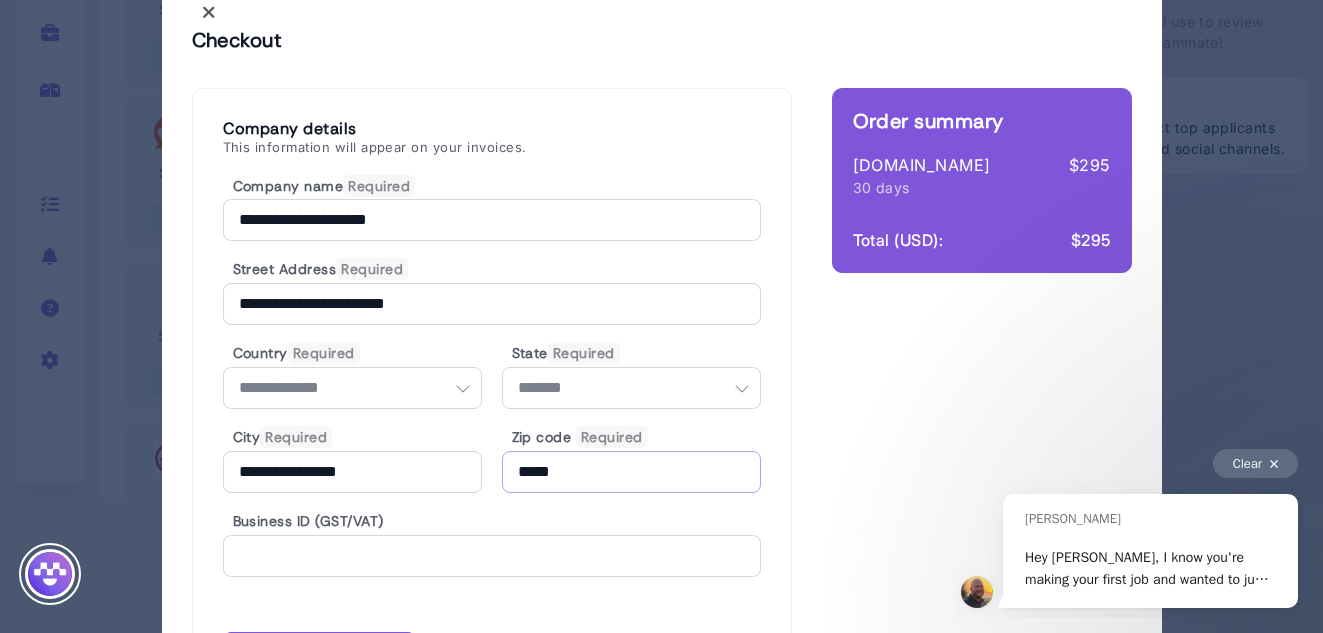 type on "*****" 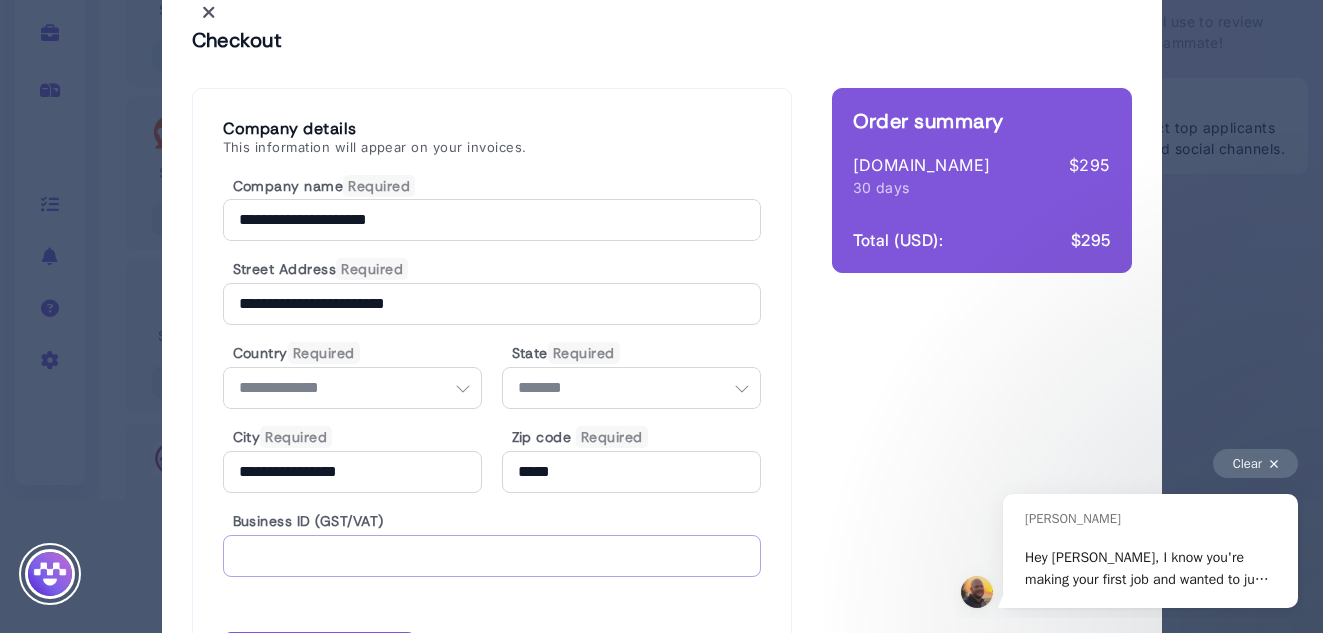 scroll, scrollTop: 233, scrollLeft: 0, axis: vertical 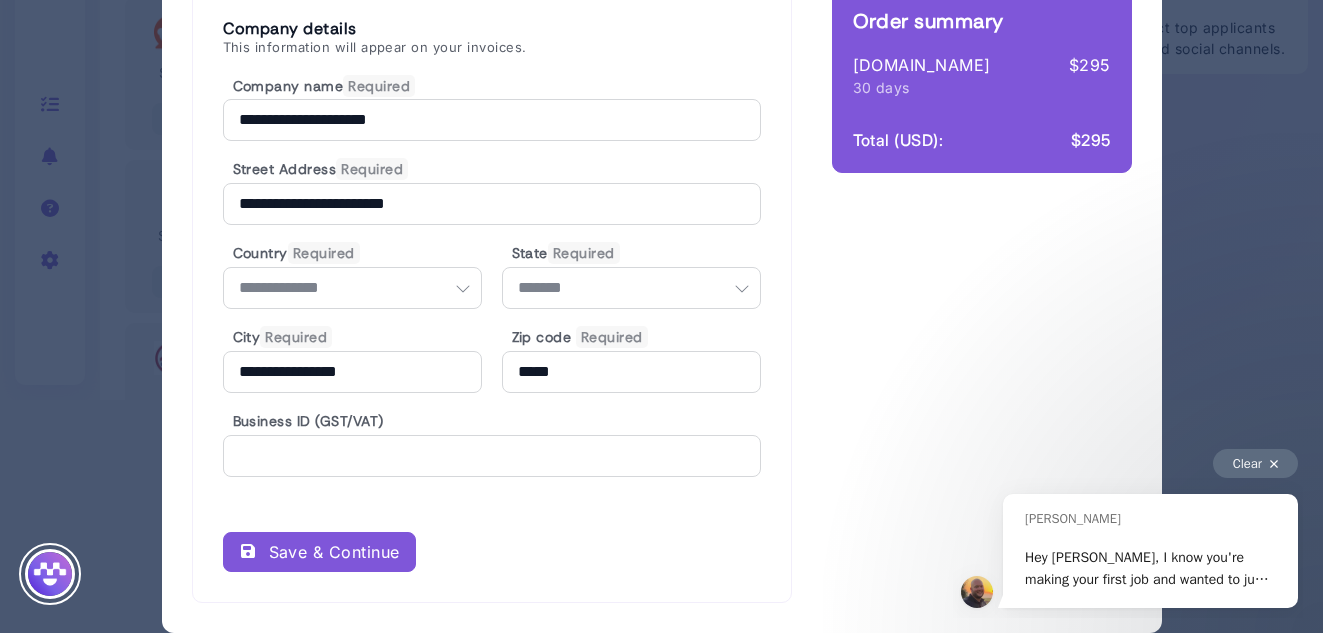 click on "Save & Continue" at bounding box center [319, 552] 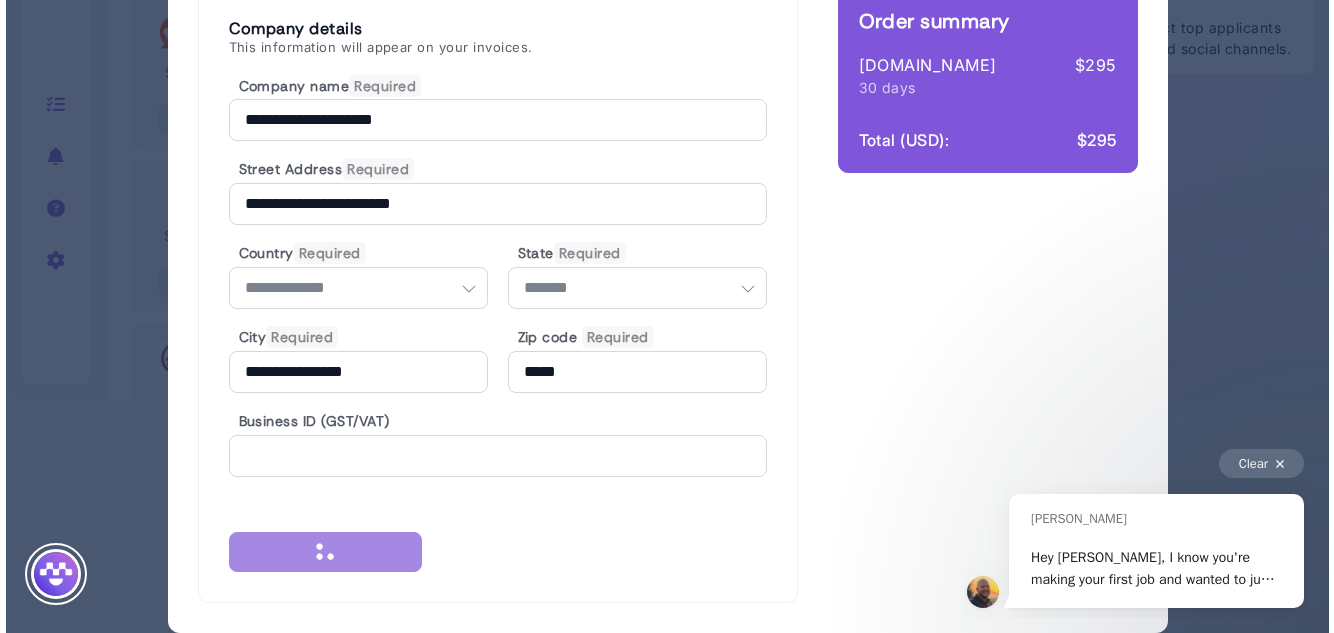 scroll, scrollTop: 0, scrollLeft: 0, axis: both 